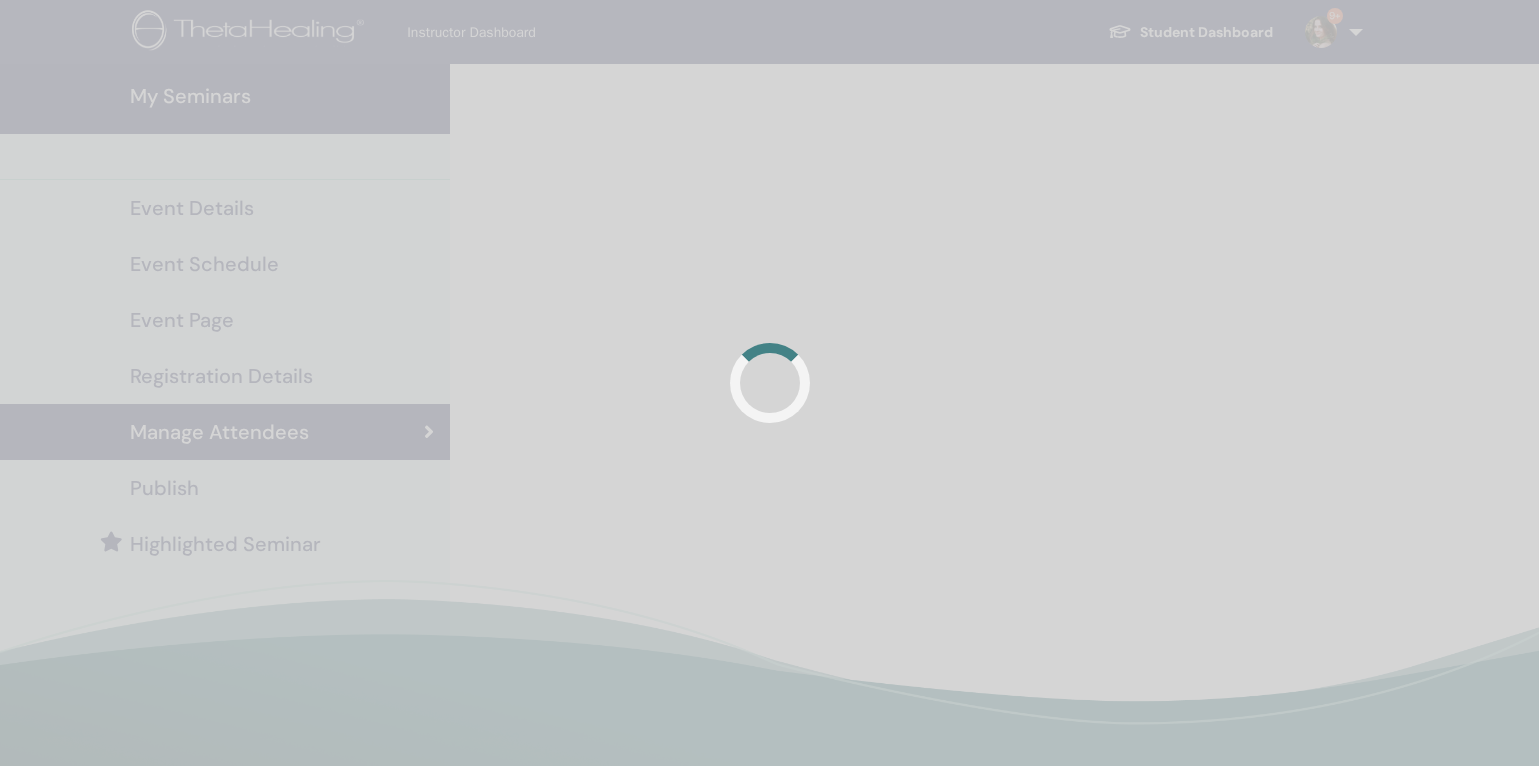 scroll, scrollTop: 479, scrollLeft: 0, axis: vertical 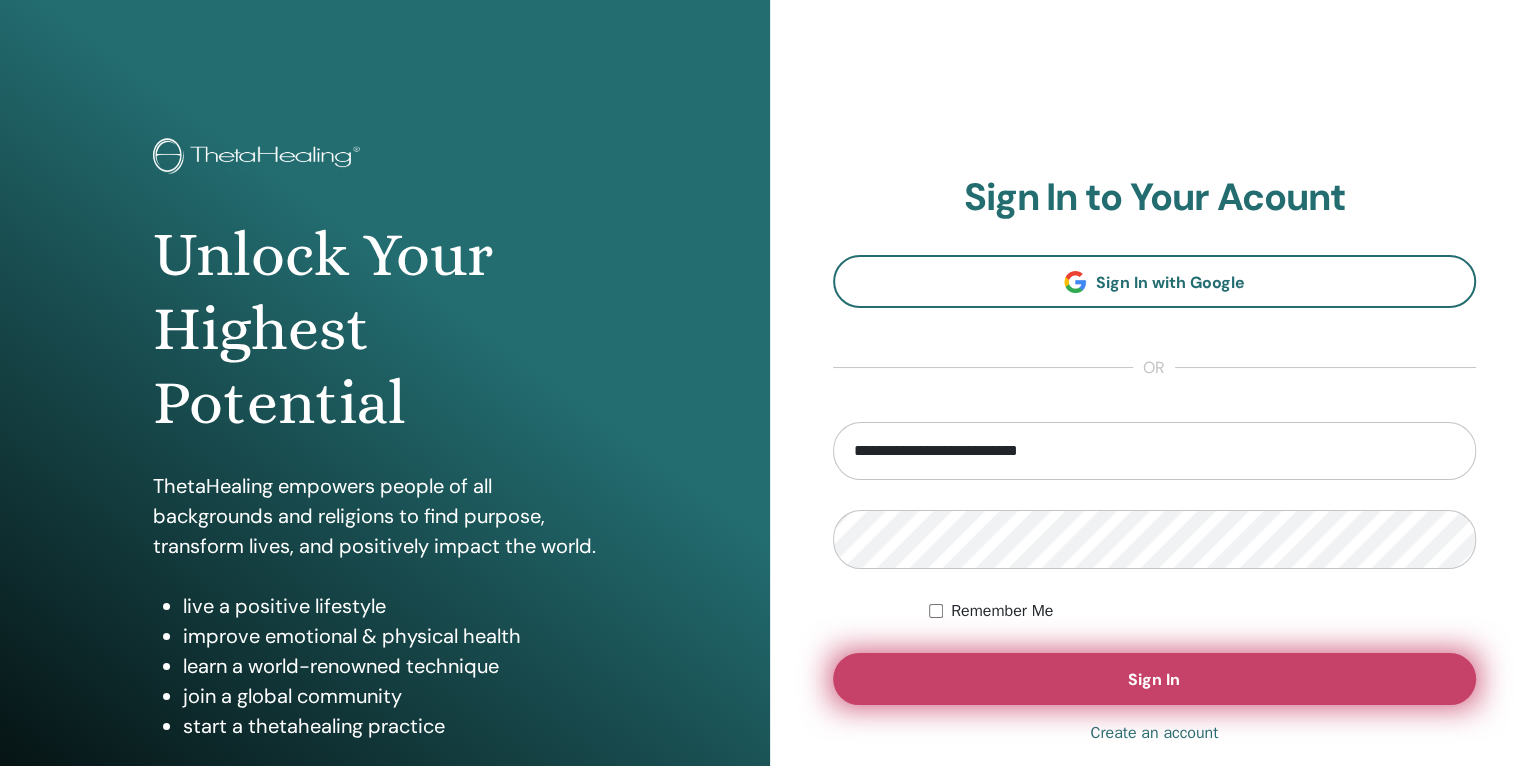 click on "Sign In" at bounding box center (1155, 679) 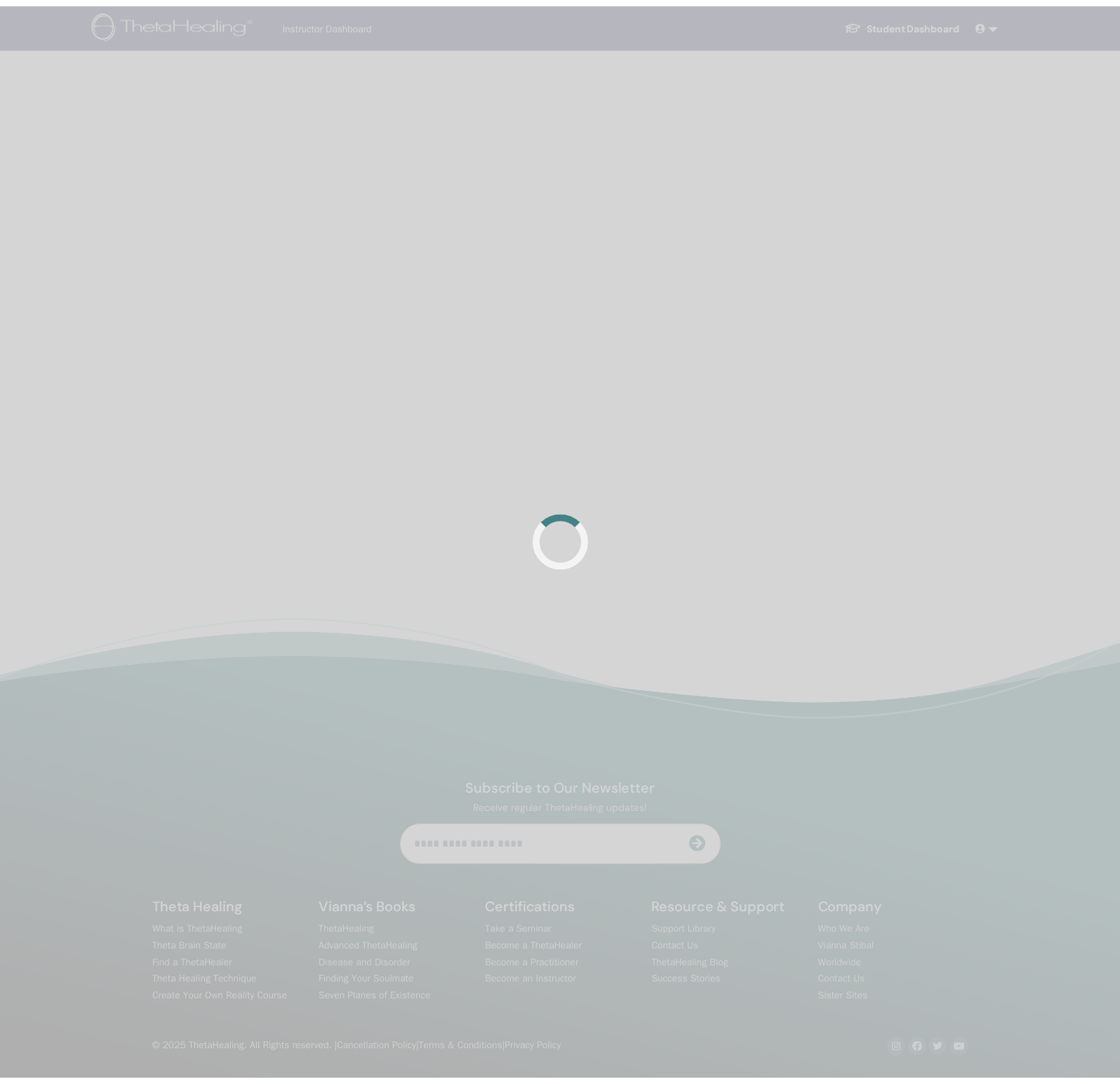 scroll, scrollTop: 0, scrollLeft: 0, axis: both 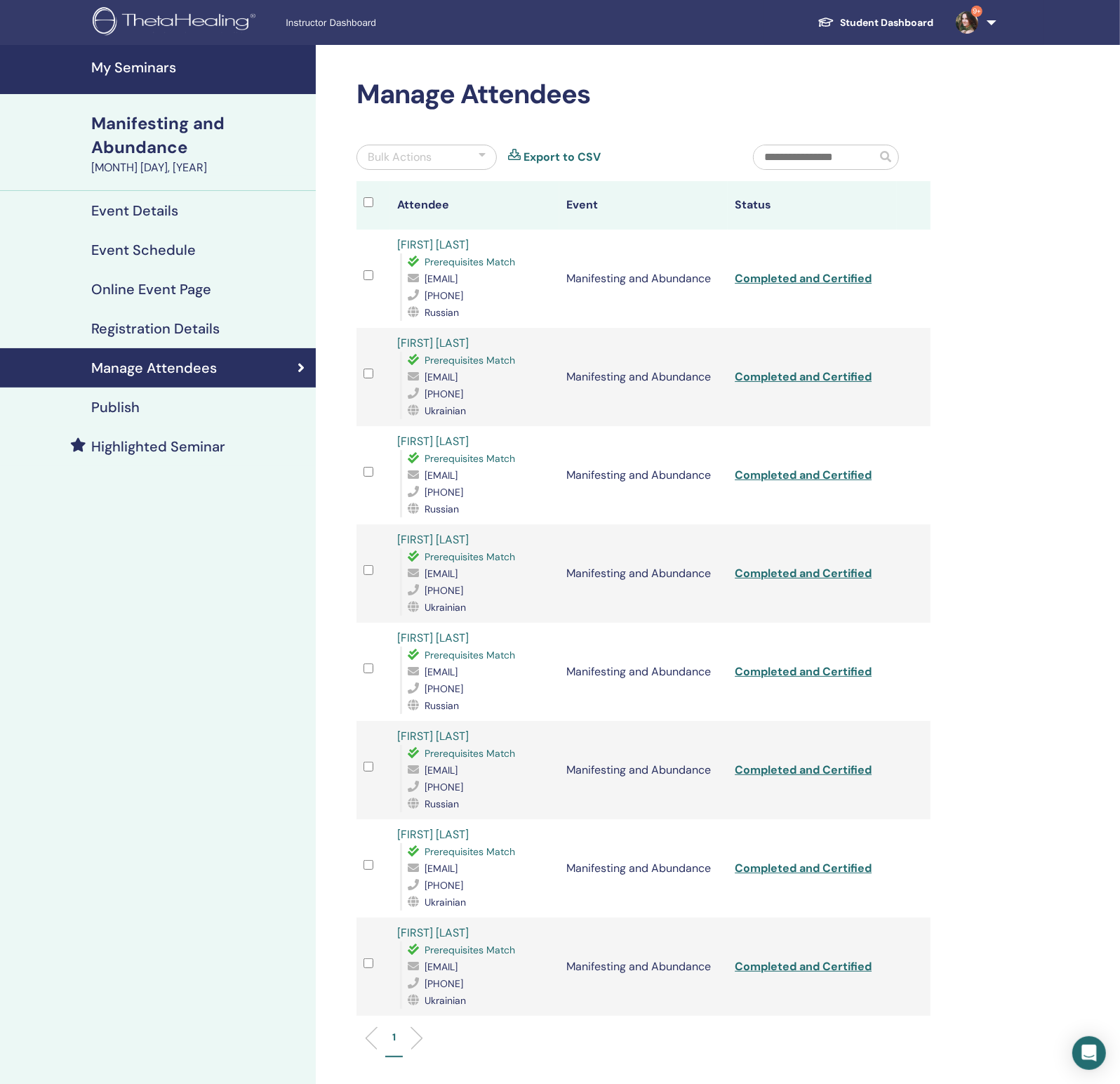 click on "My Seminars" at bounding box center (199, 67) 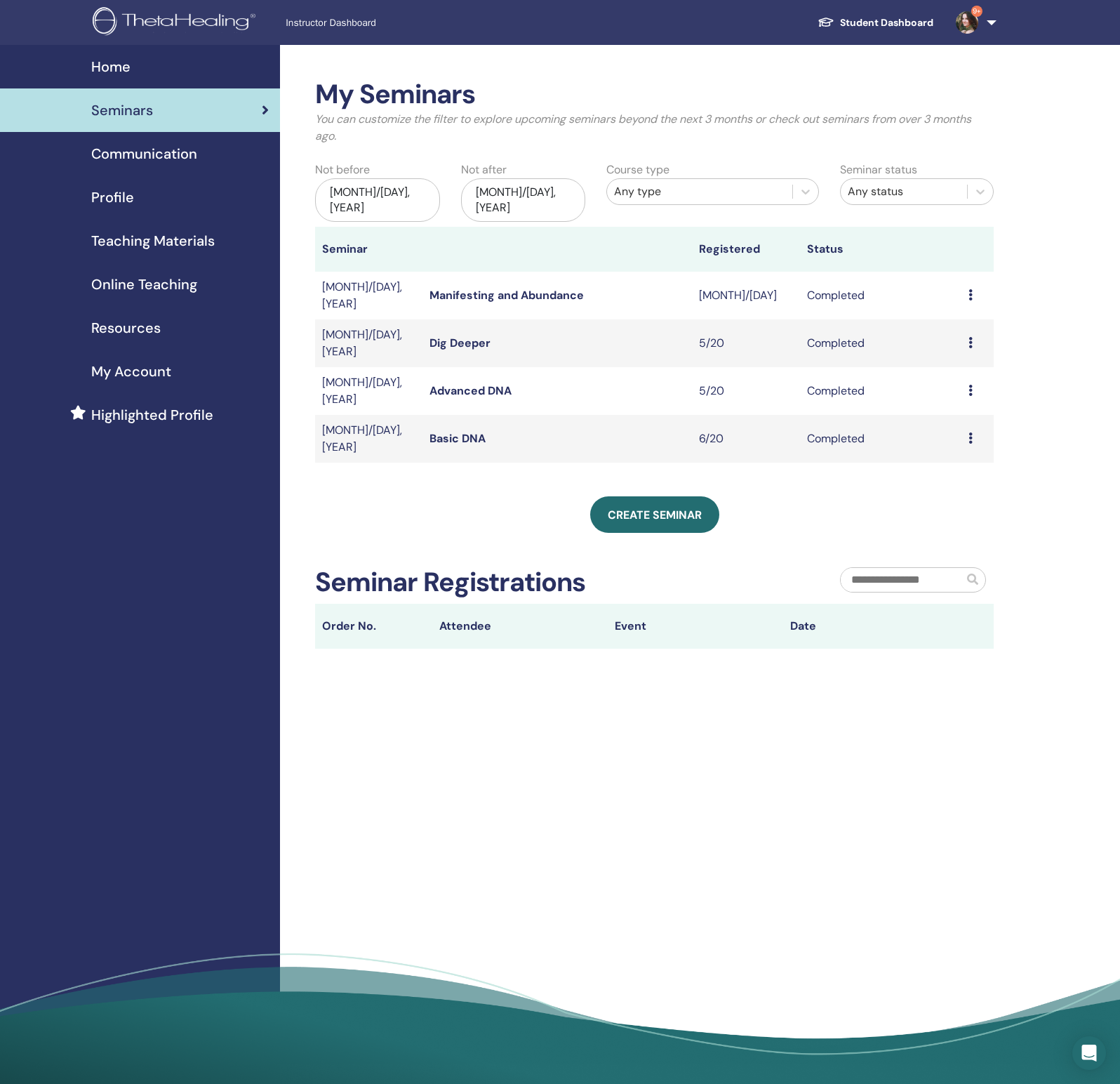 scroll, scrollTop: 0, scrollLeft: 0, axis: both 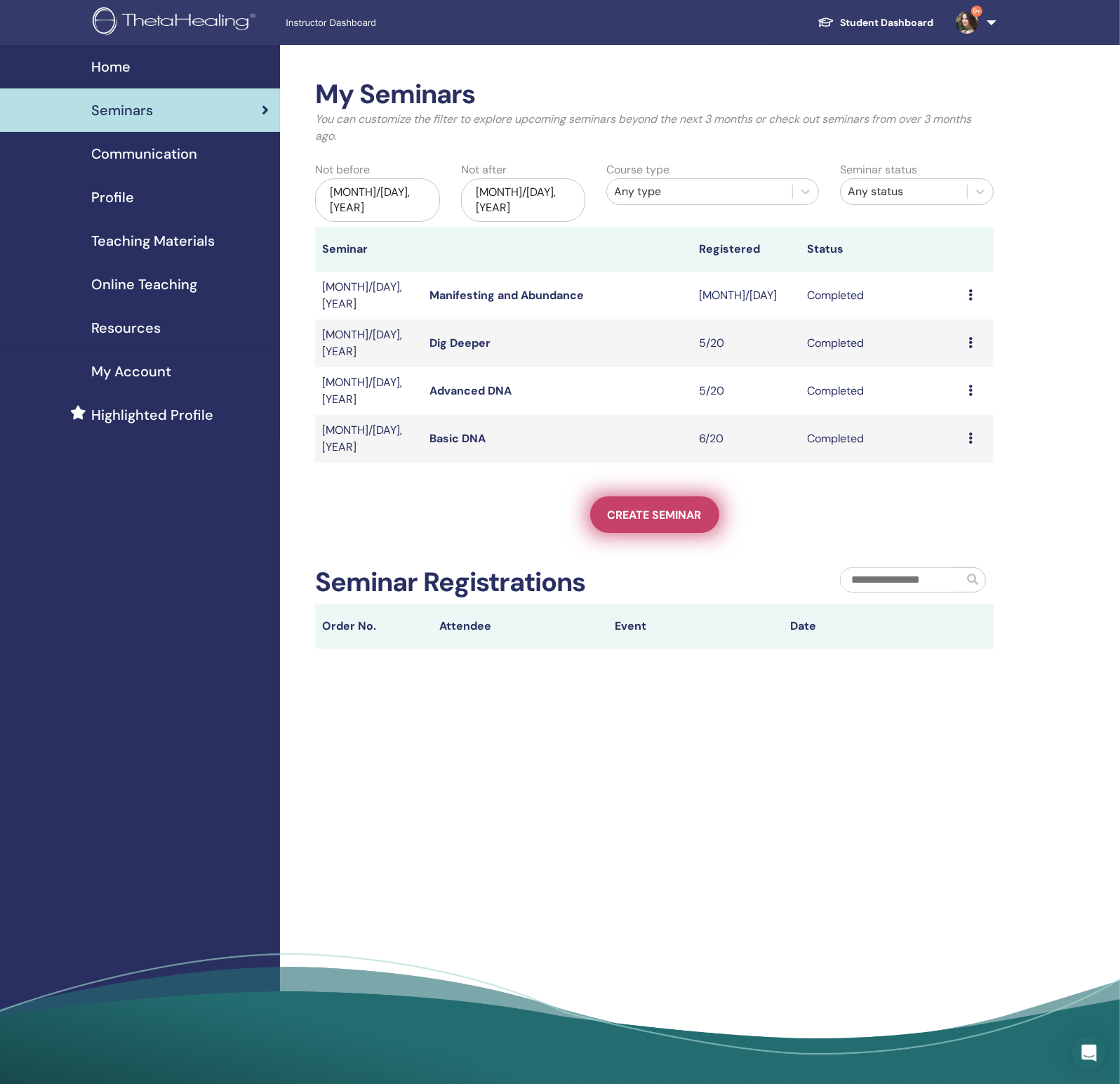click on "Create seminar" at bounding box center [655, 515] 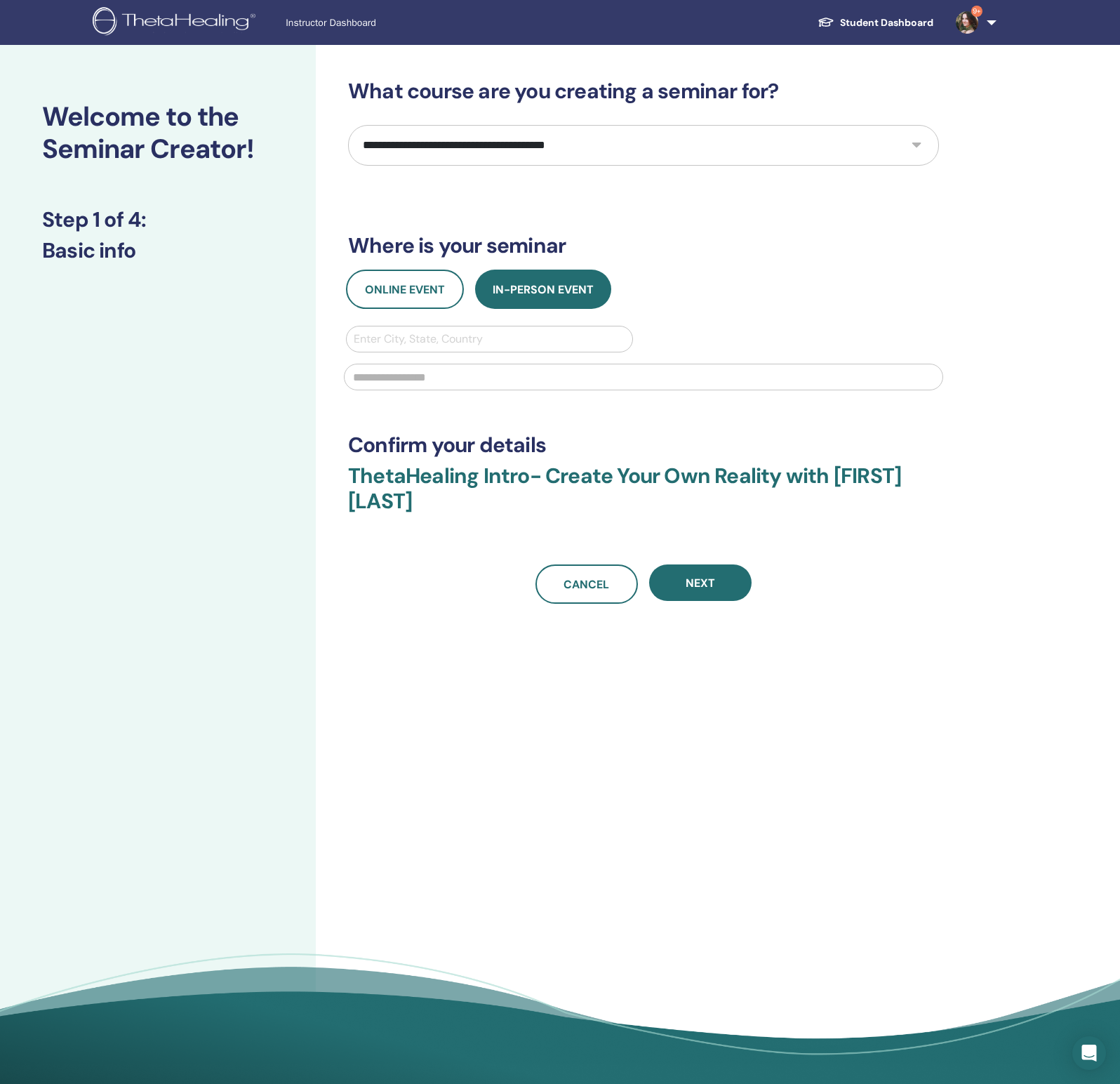 scroll, scrollTop: 0, scrollLeft: 0, axis: both 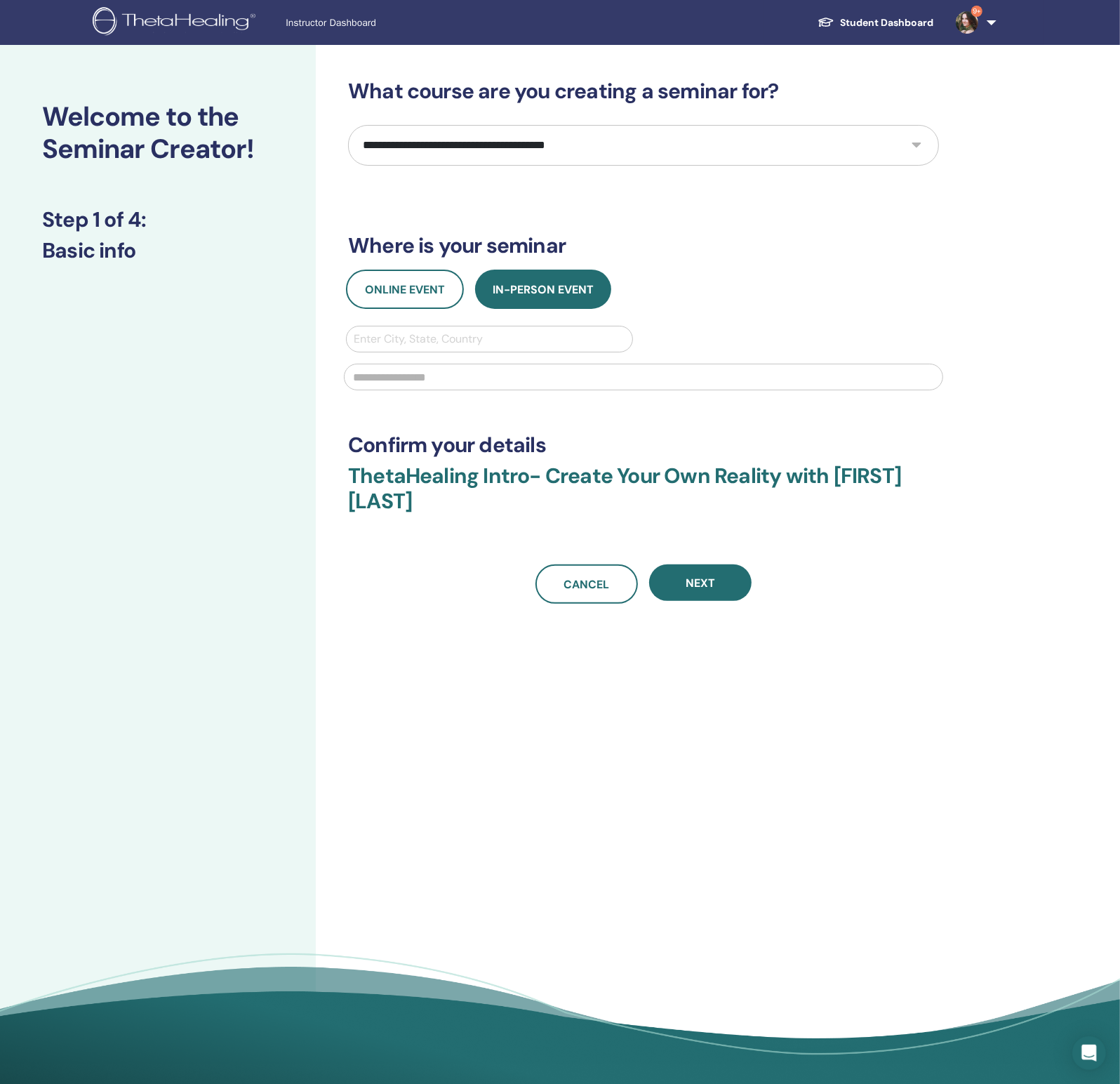 select on "*" 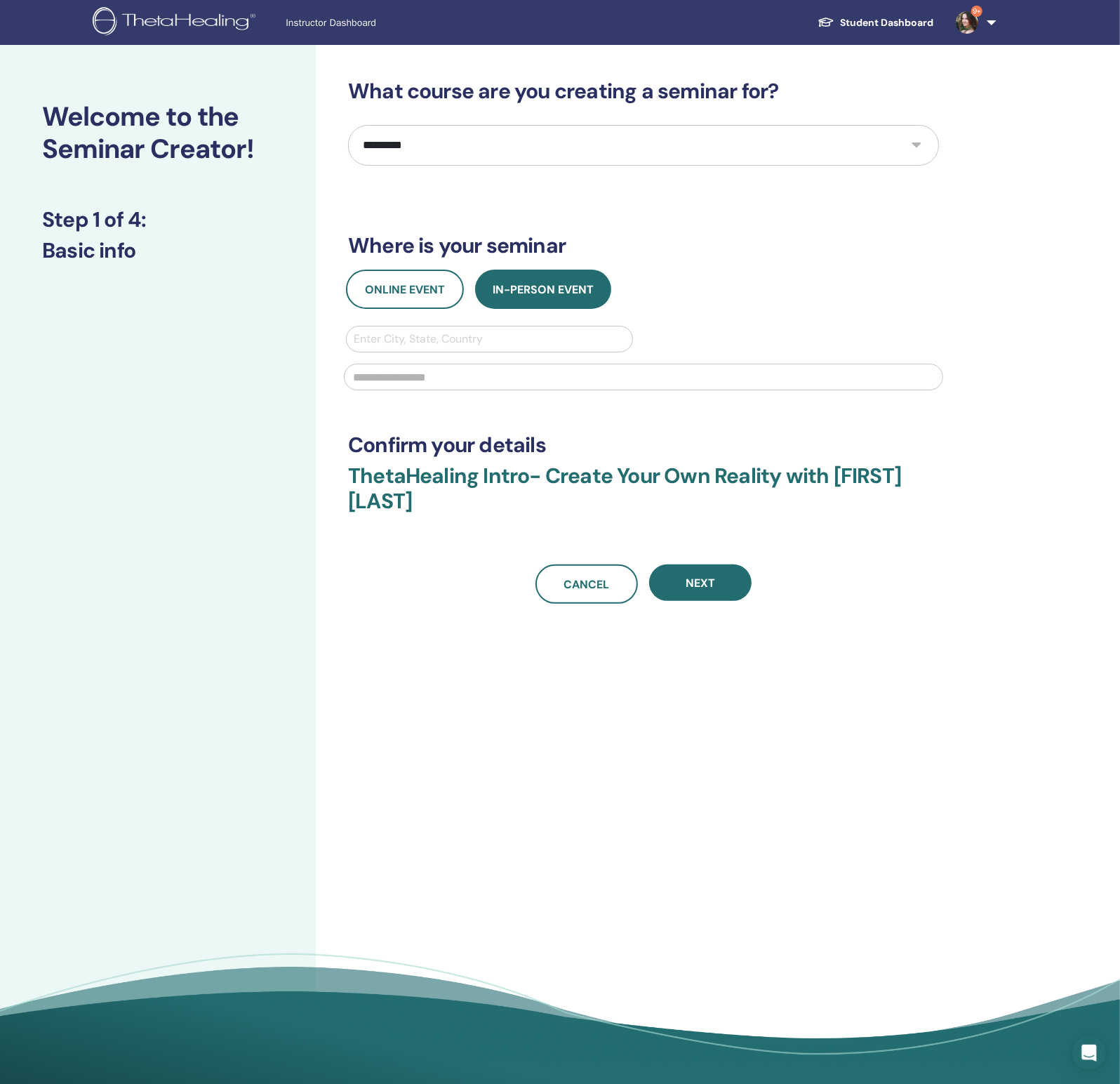 click on "*********" at bounding box center (0, 0) 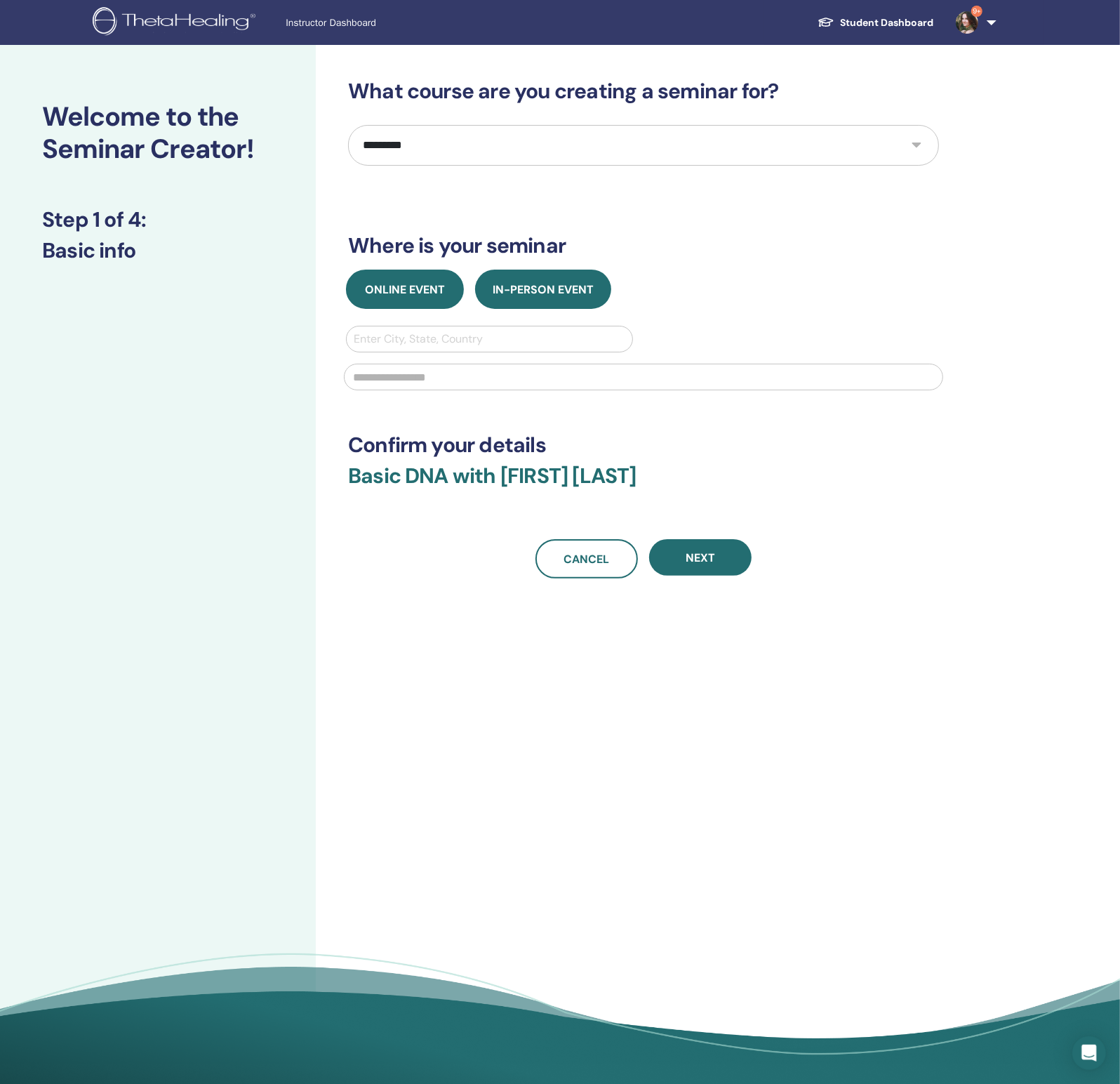 click on "Online Event" at bounding box center (405, 289) 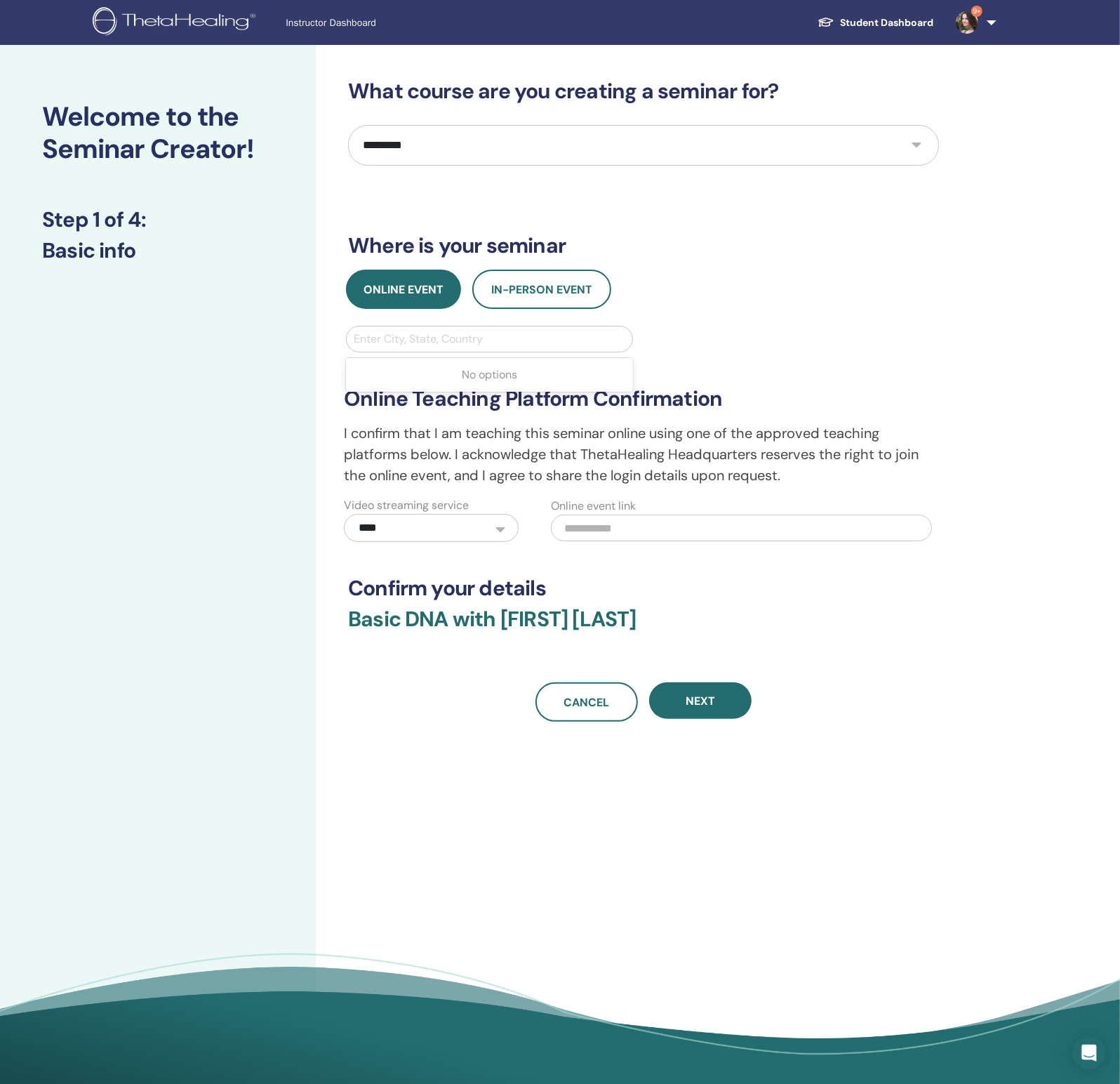 click at bounding box center (489, 339) 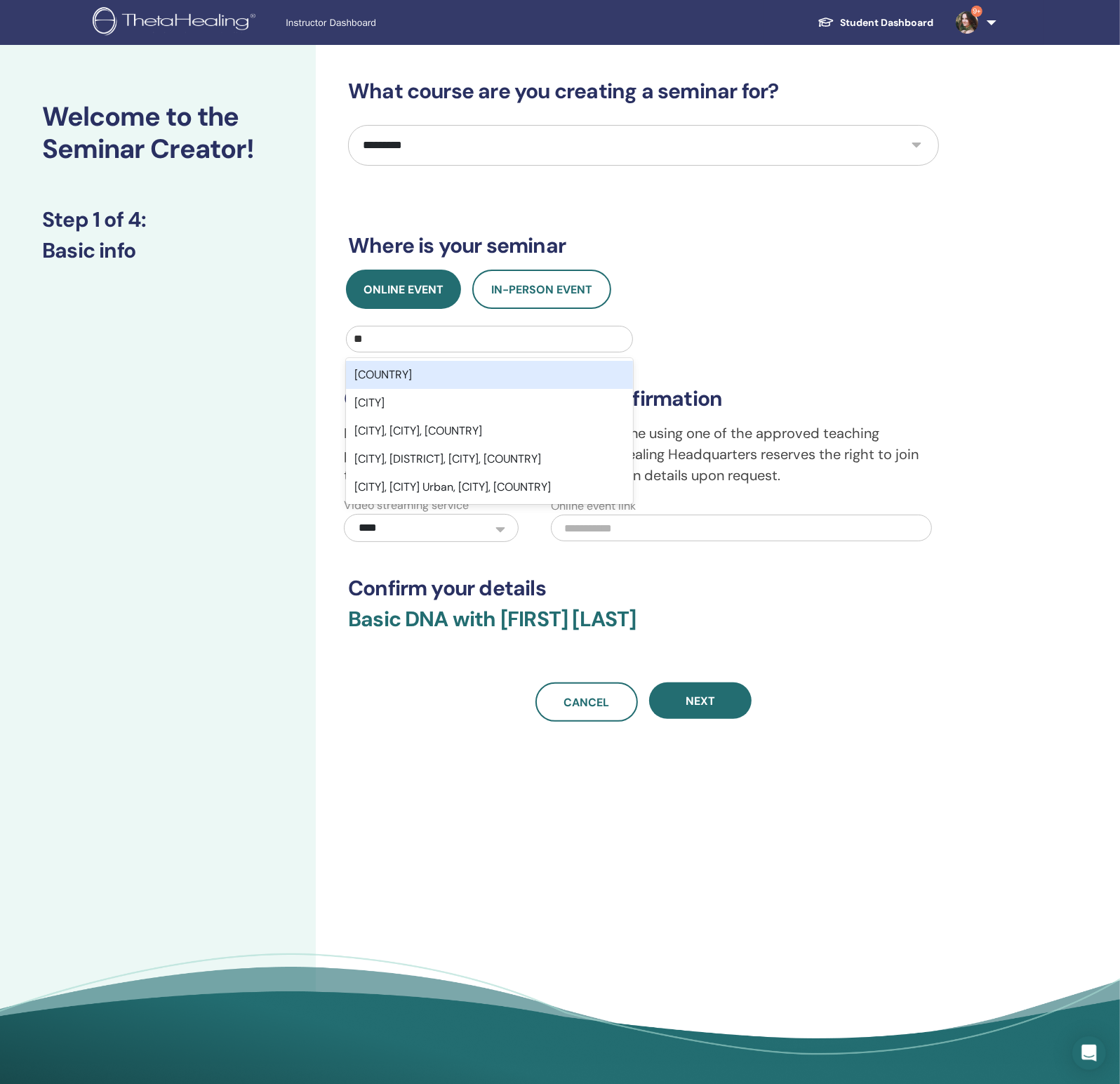 type on "***" 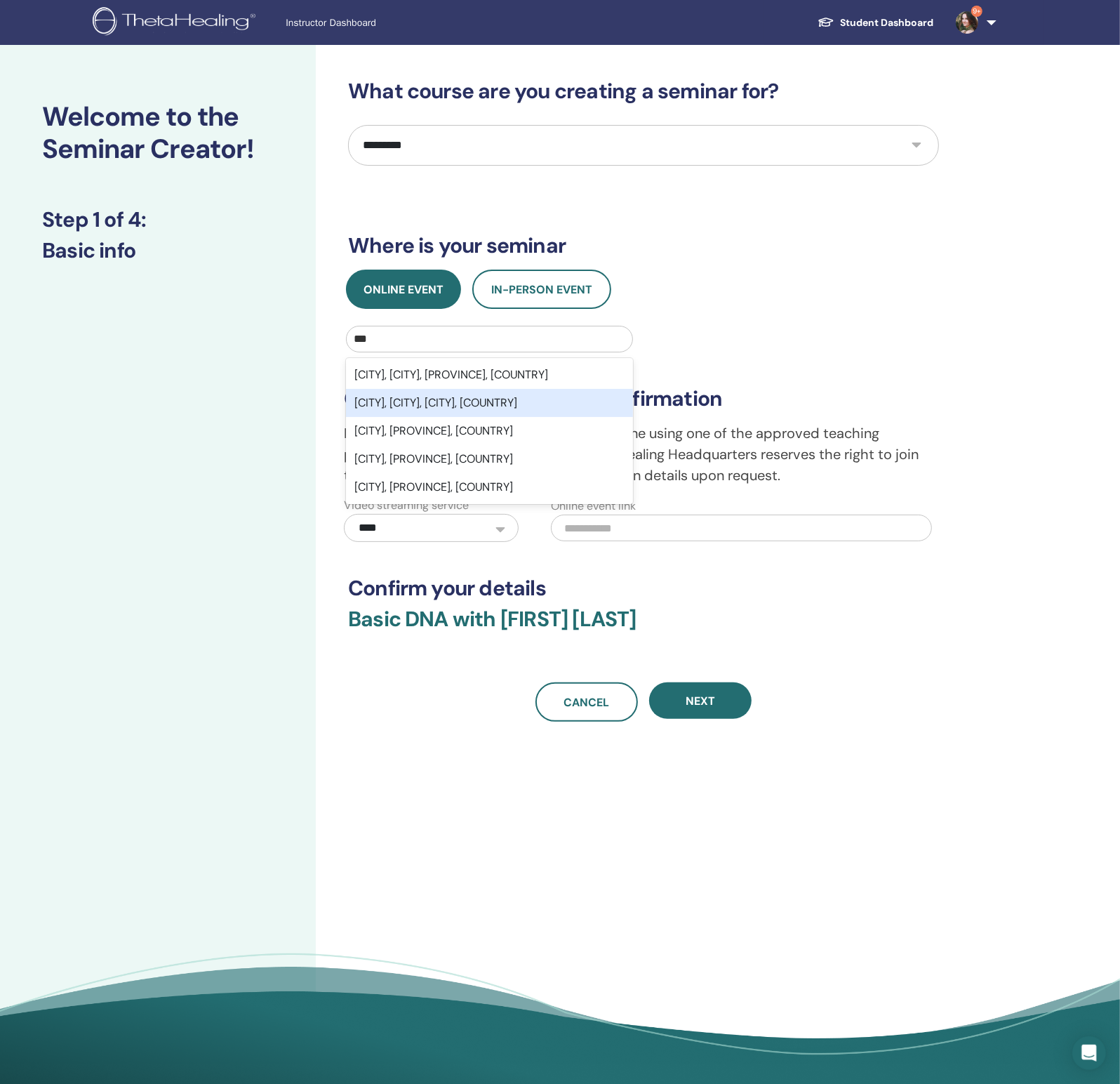 click on "Kiev, Kyiv, Kiev, UKR" at bounding box center [489, 403] 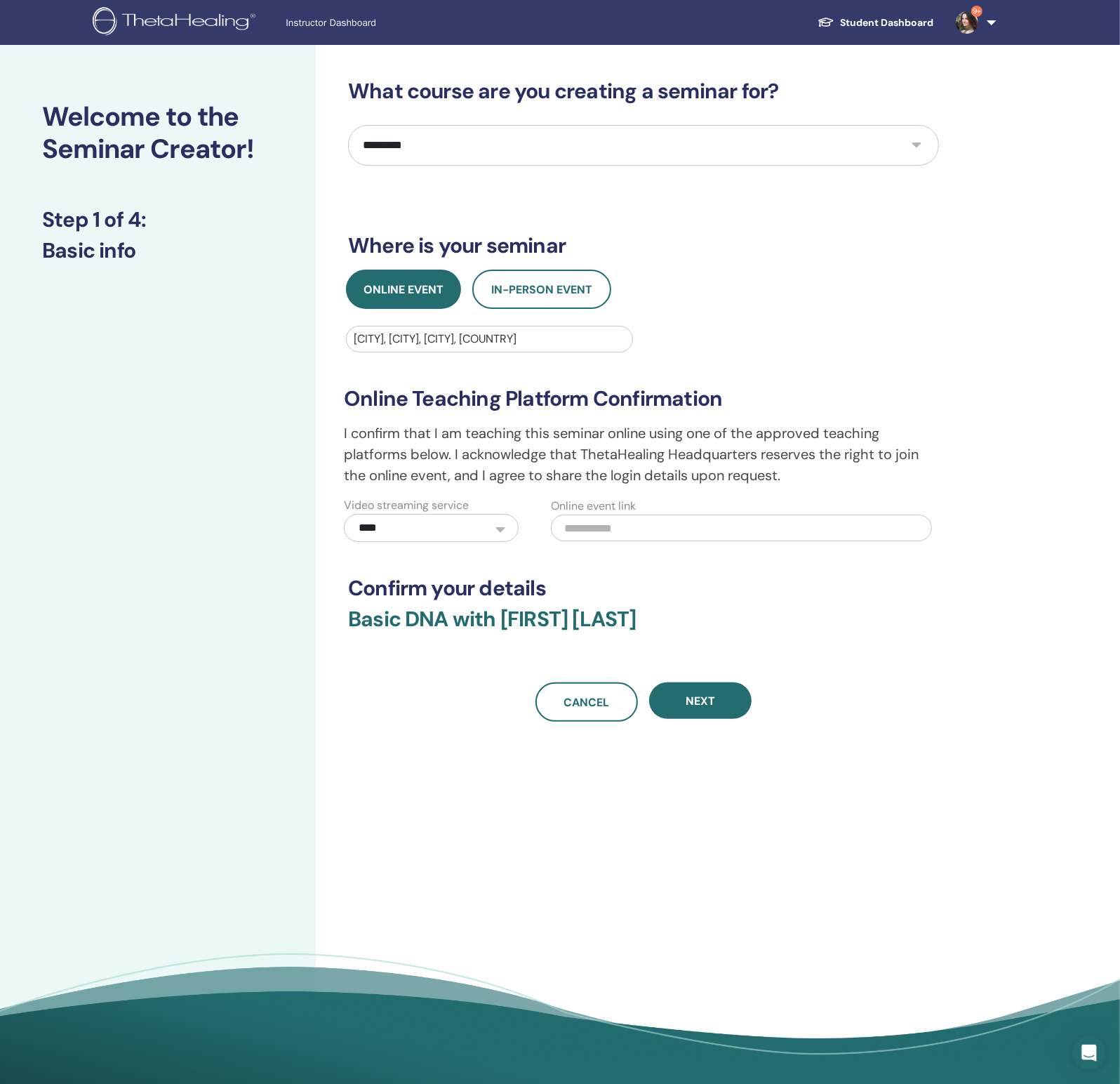 click at bounding box center [741, 528] 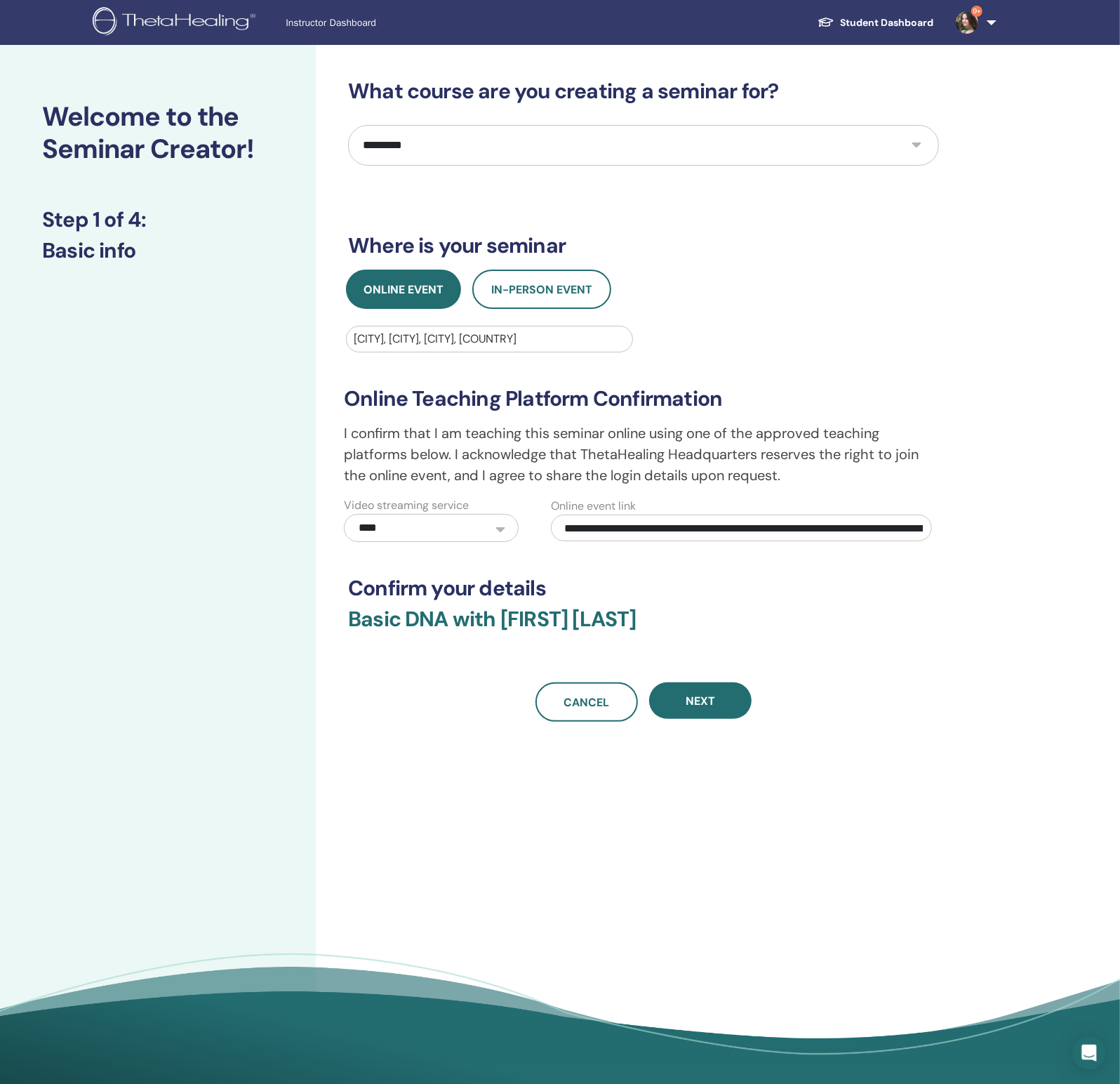 scroll, scrollTop: 0, scrollLeft: 653, axis: horizontal 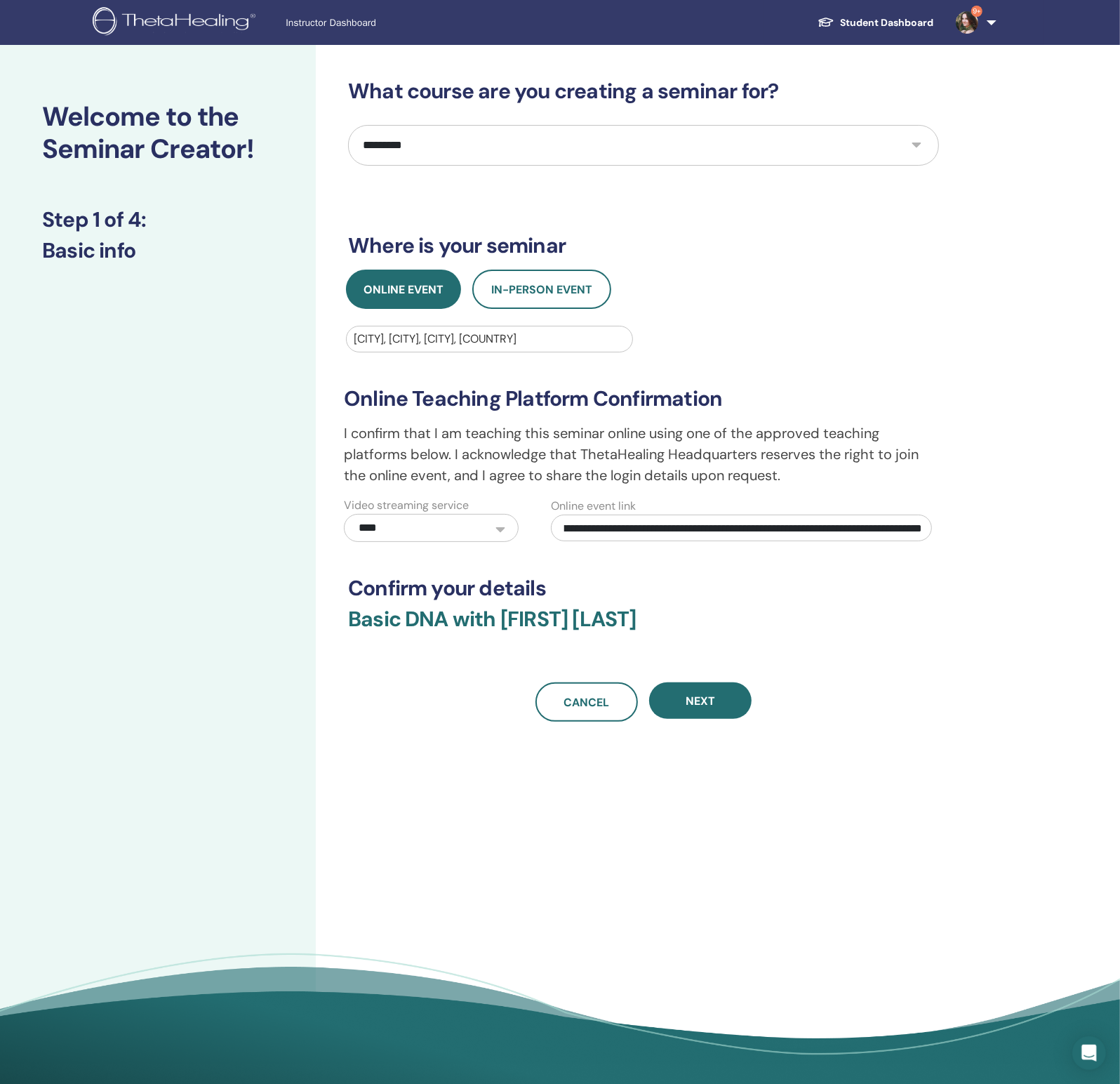 click on "**********" at bounding box center [741, 528] 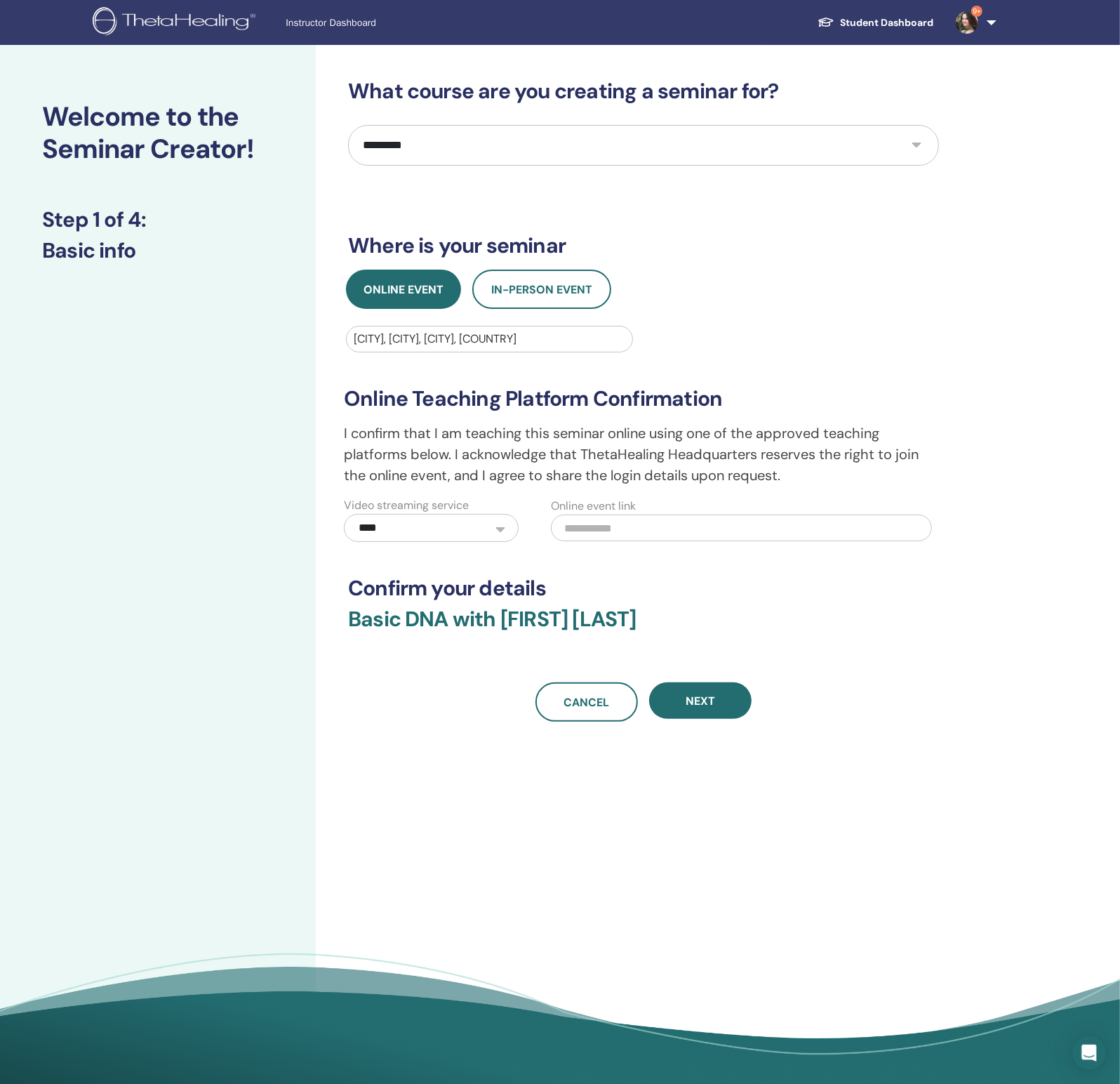scroll, scrollTop: 0, scrollLeft: 0, axis: both 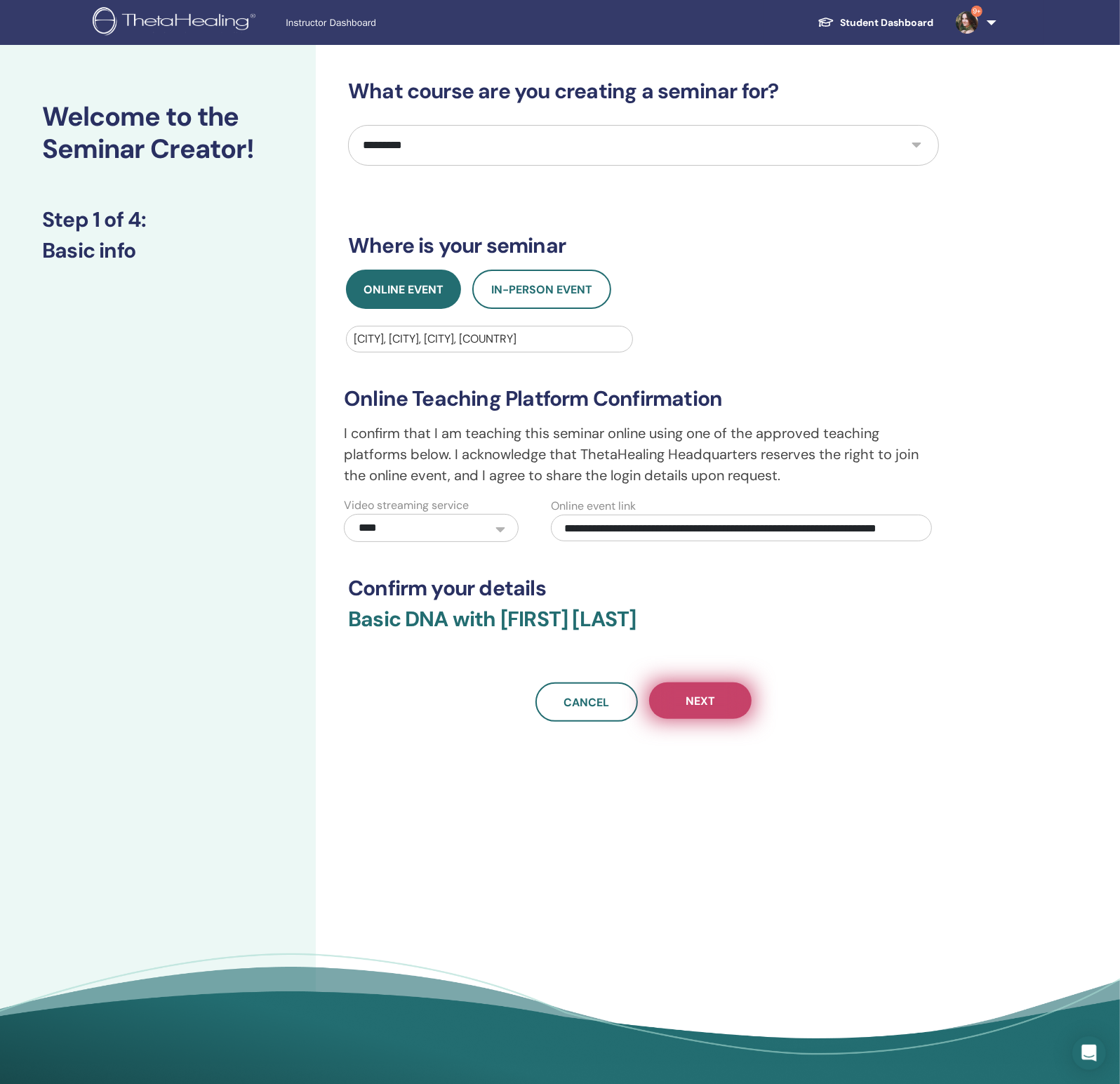 type on "**********" 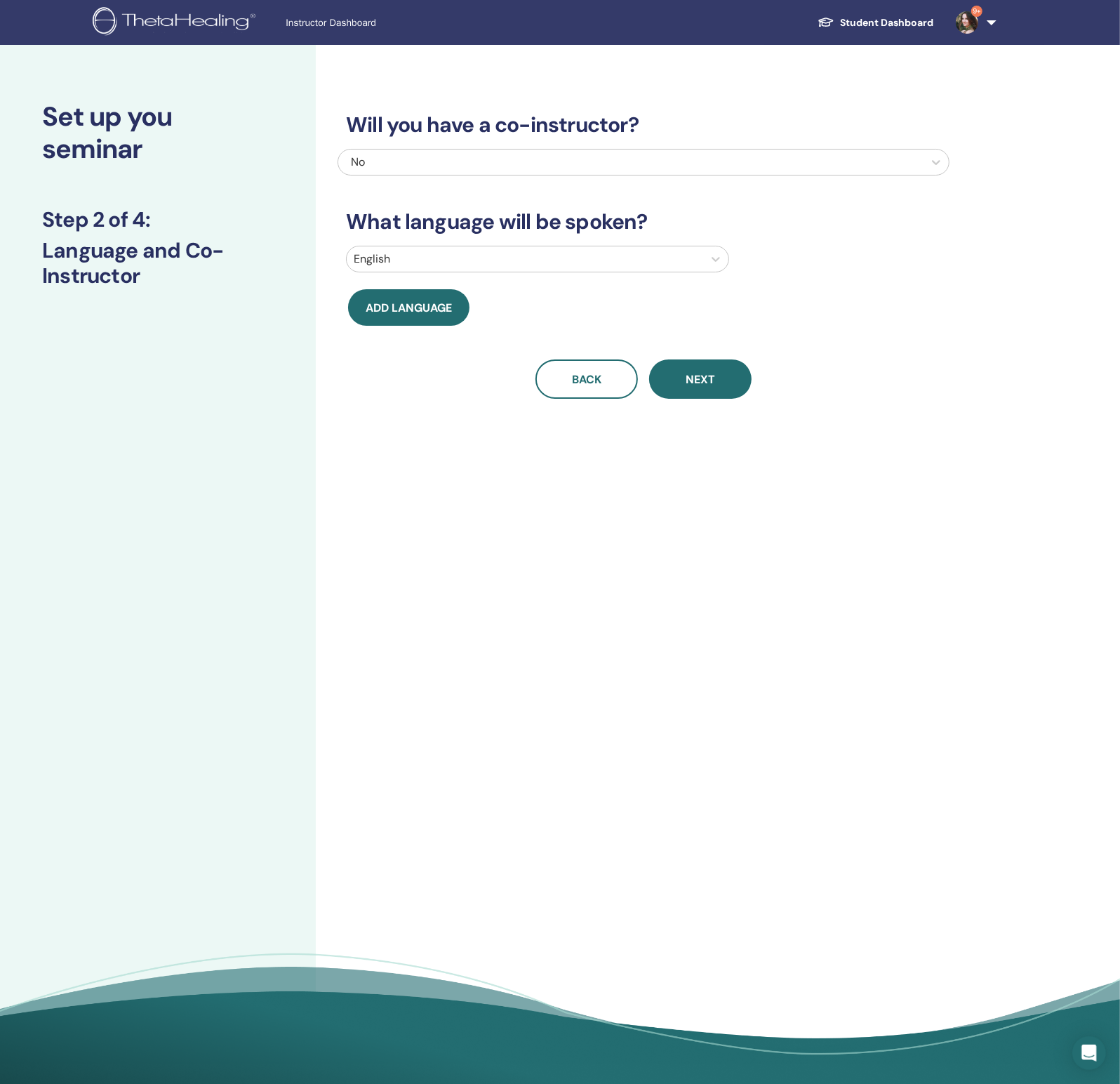 click at bounding box center (525, 259) 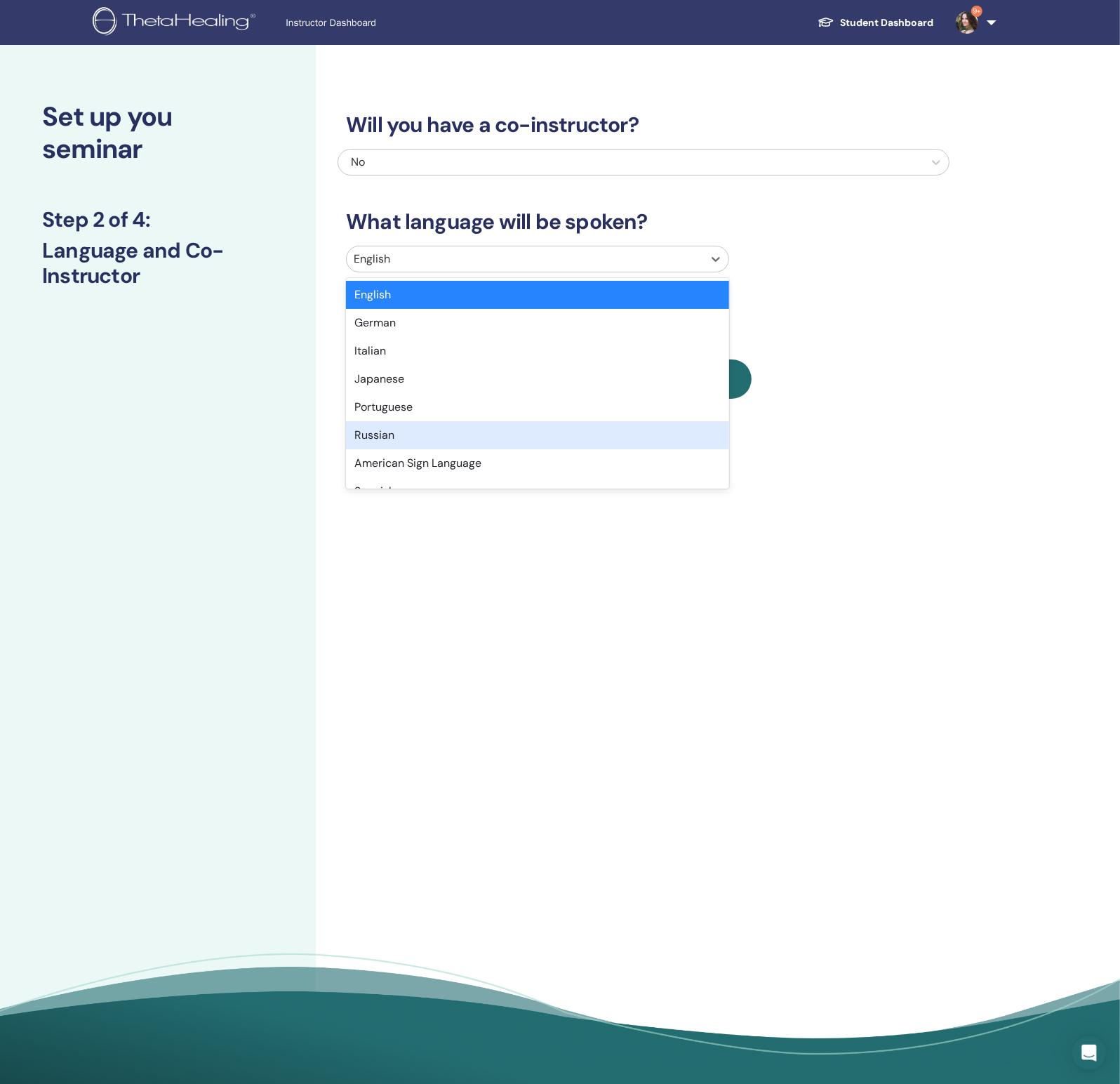 click on "Russian" at bounding box center (538, 435) 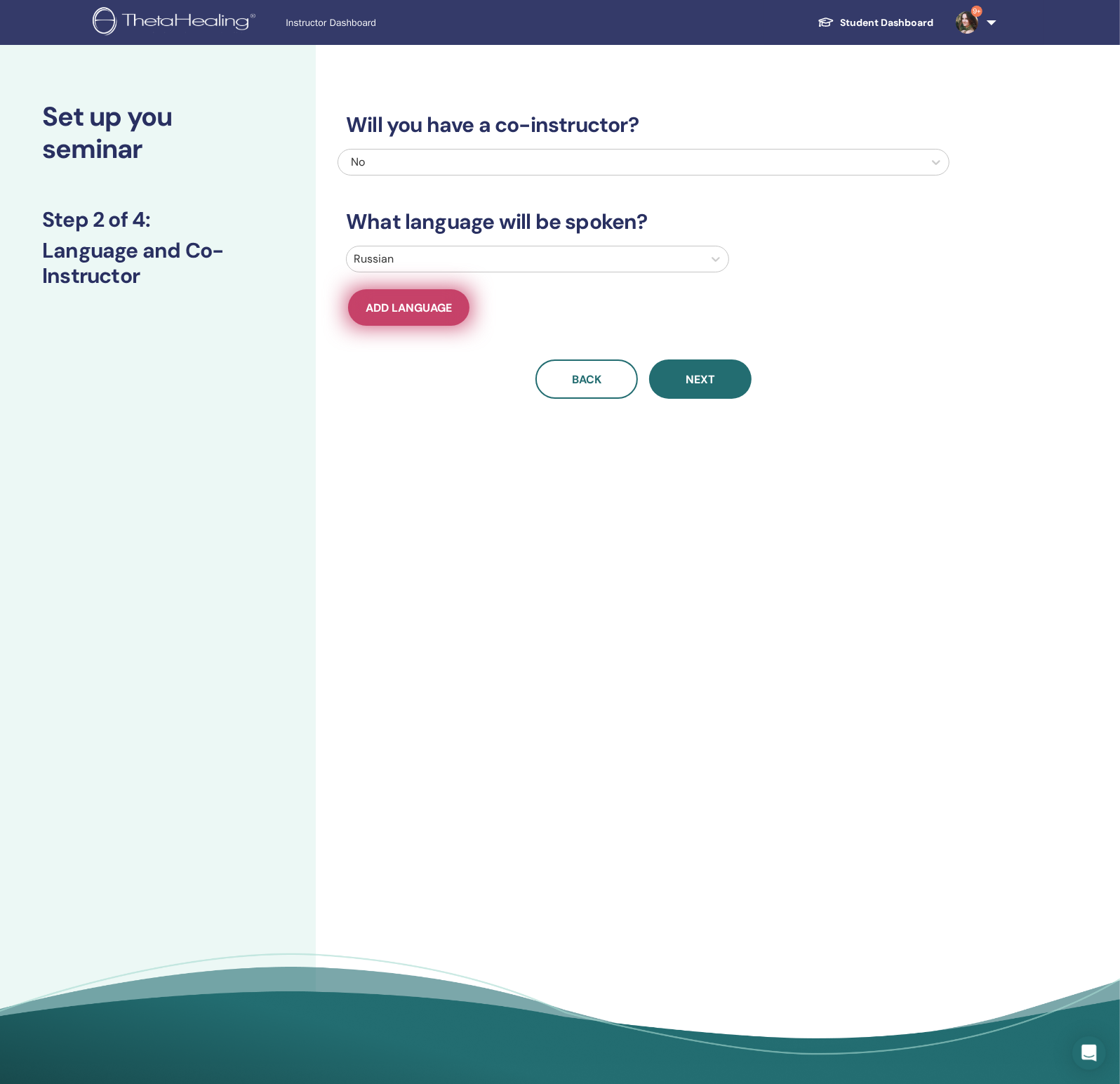 click on "Add language" at bounding box center [408, 308] 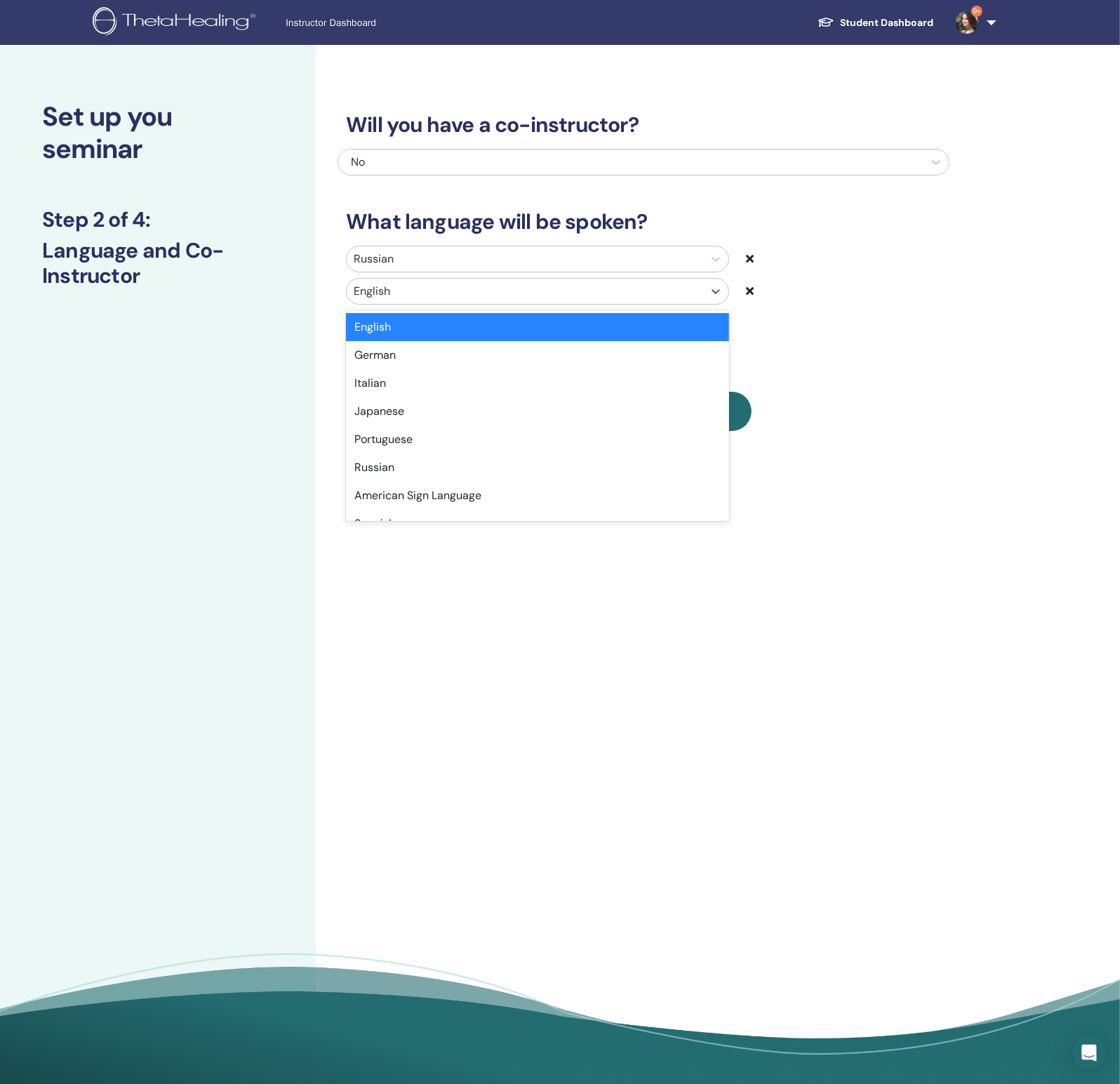 click at bounding box center [525, 291] 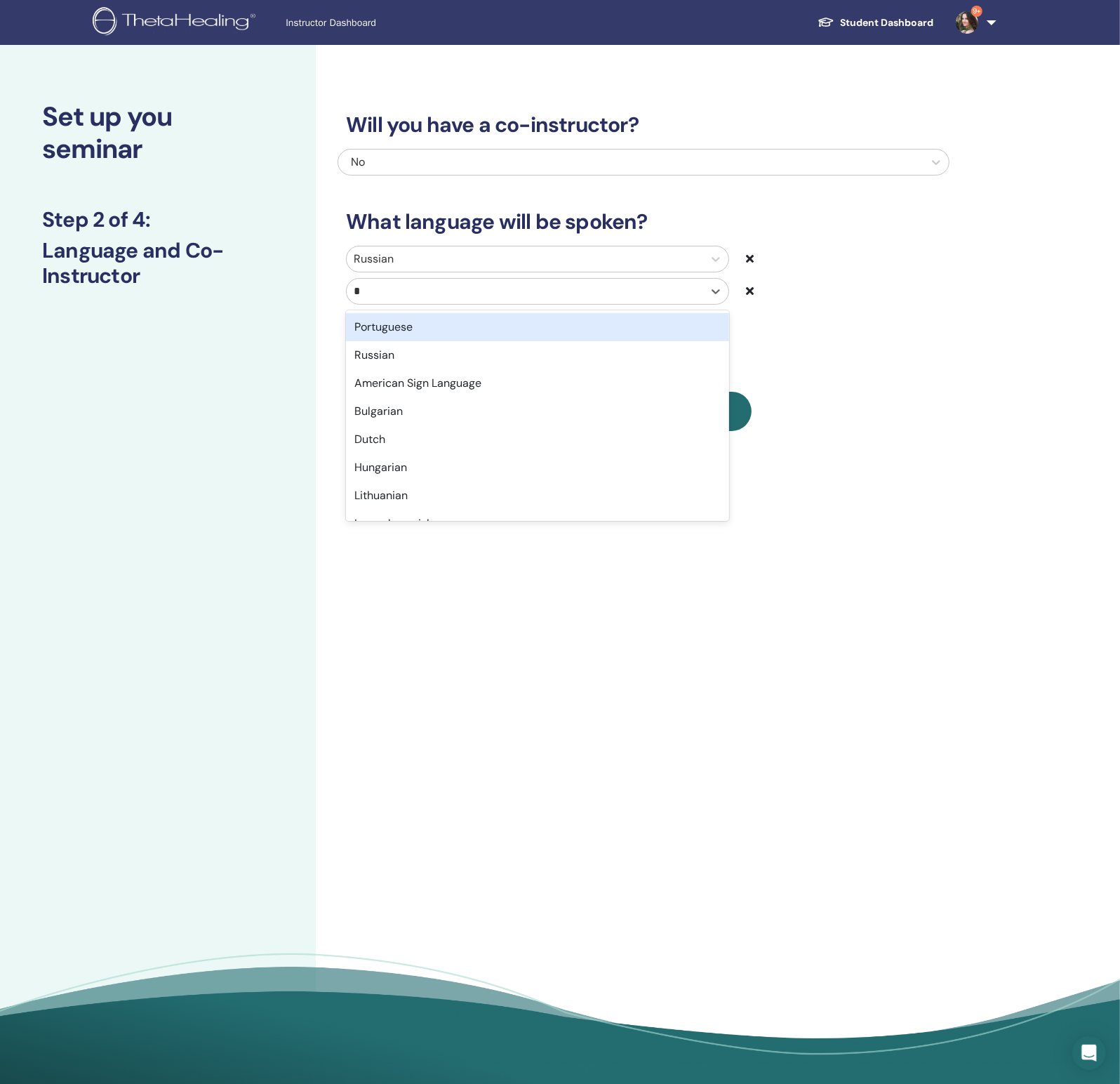 type on "**" 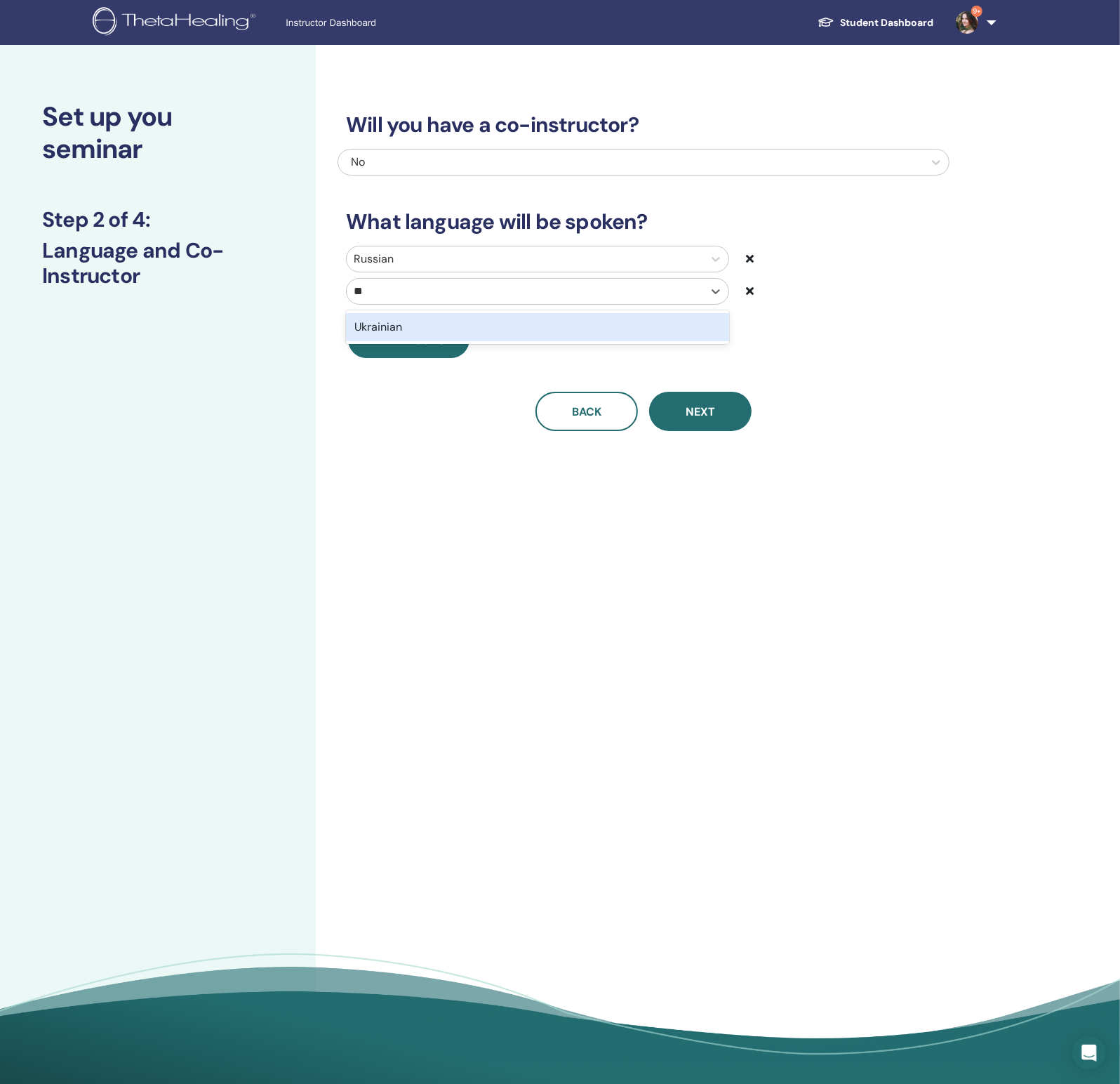 click on "Ukrainian" at bounding box center (538, 327) 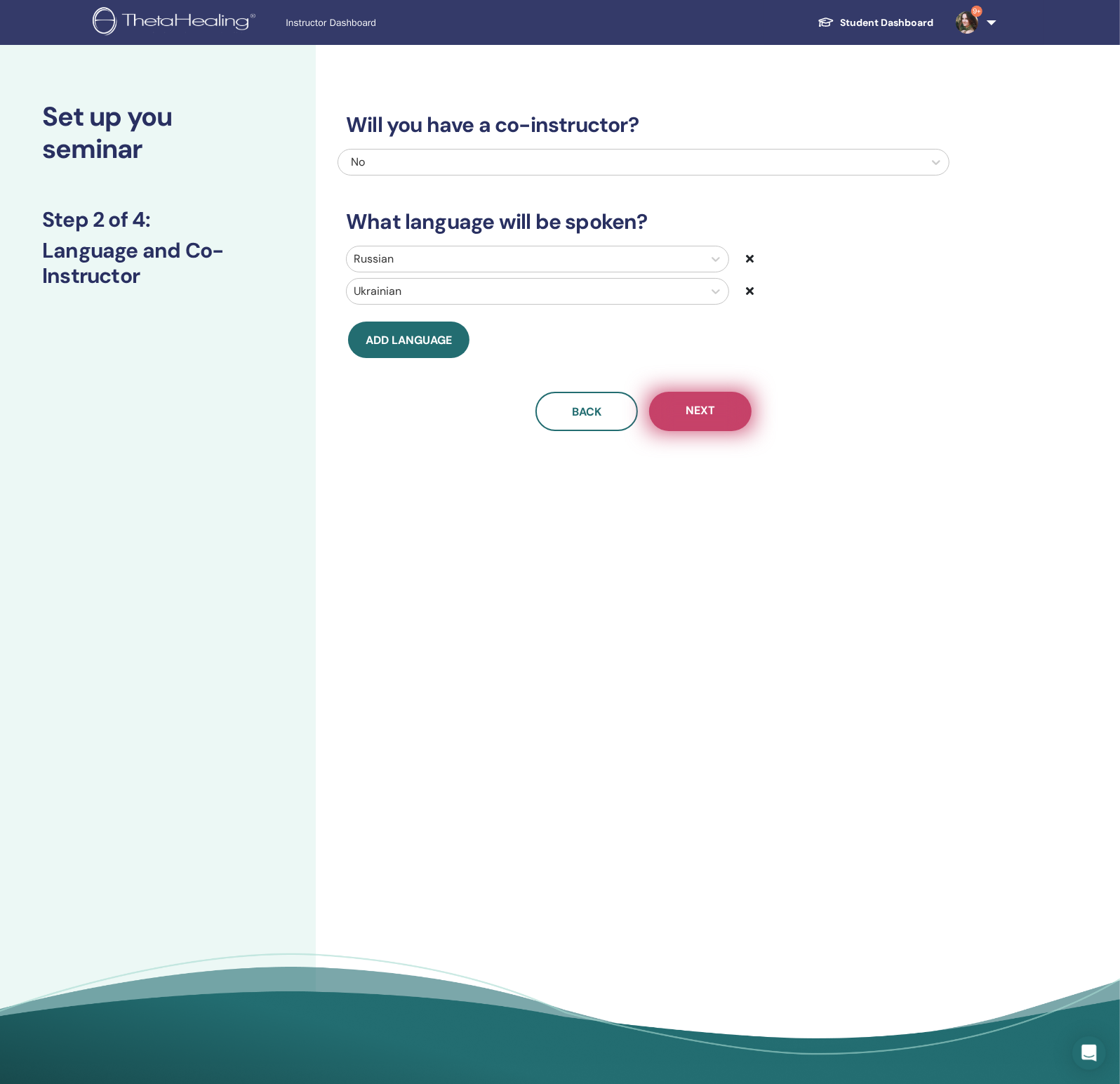 click on "Next" at bounding box center (700, 411) 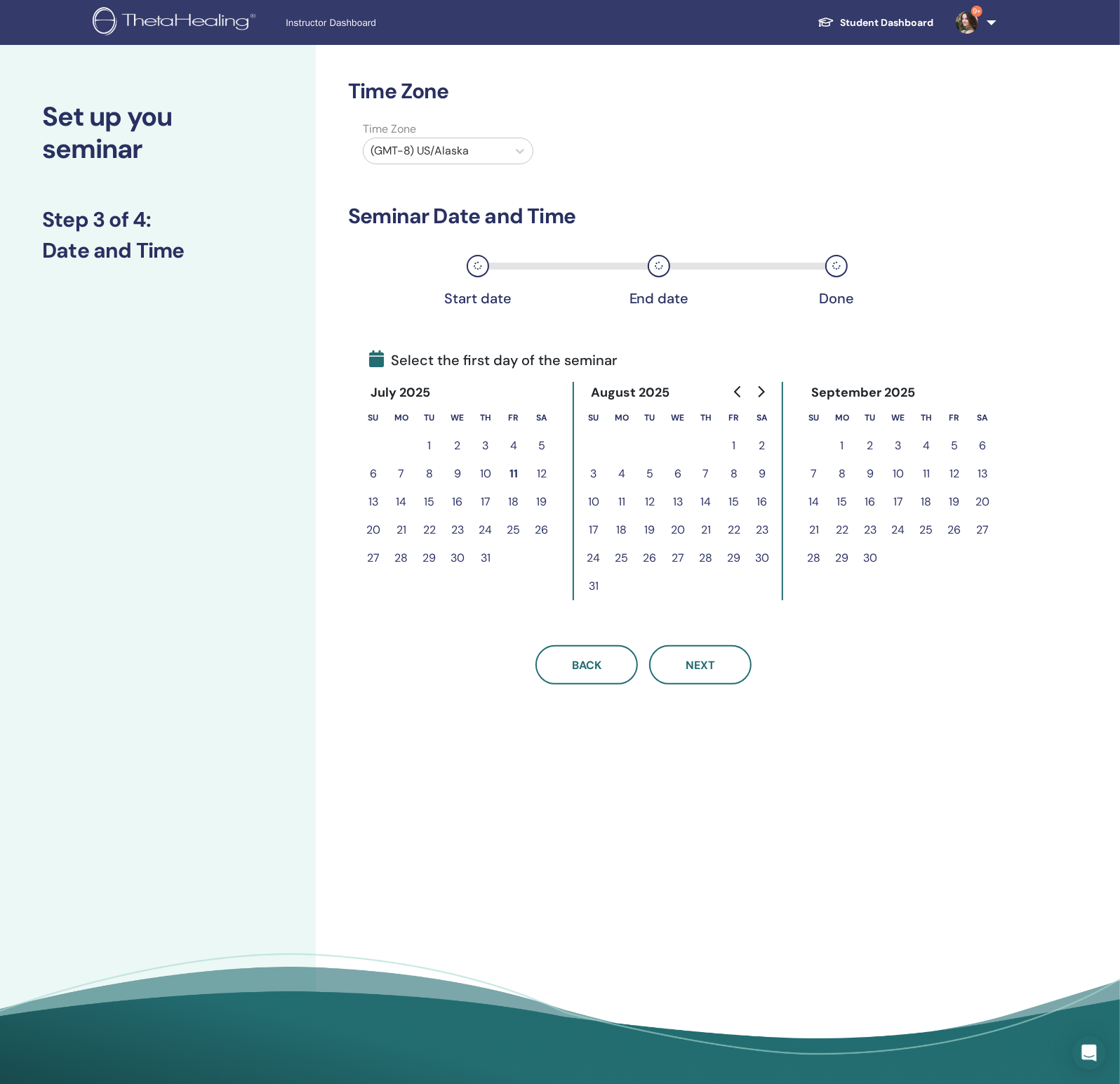 click at bounding box center (435, 151) 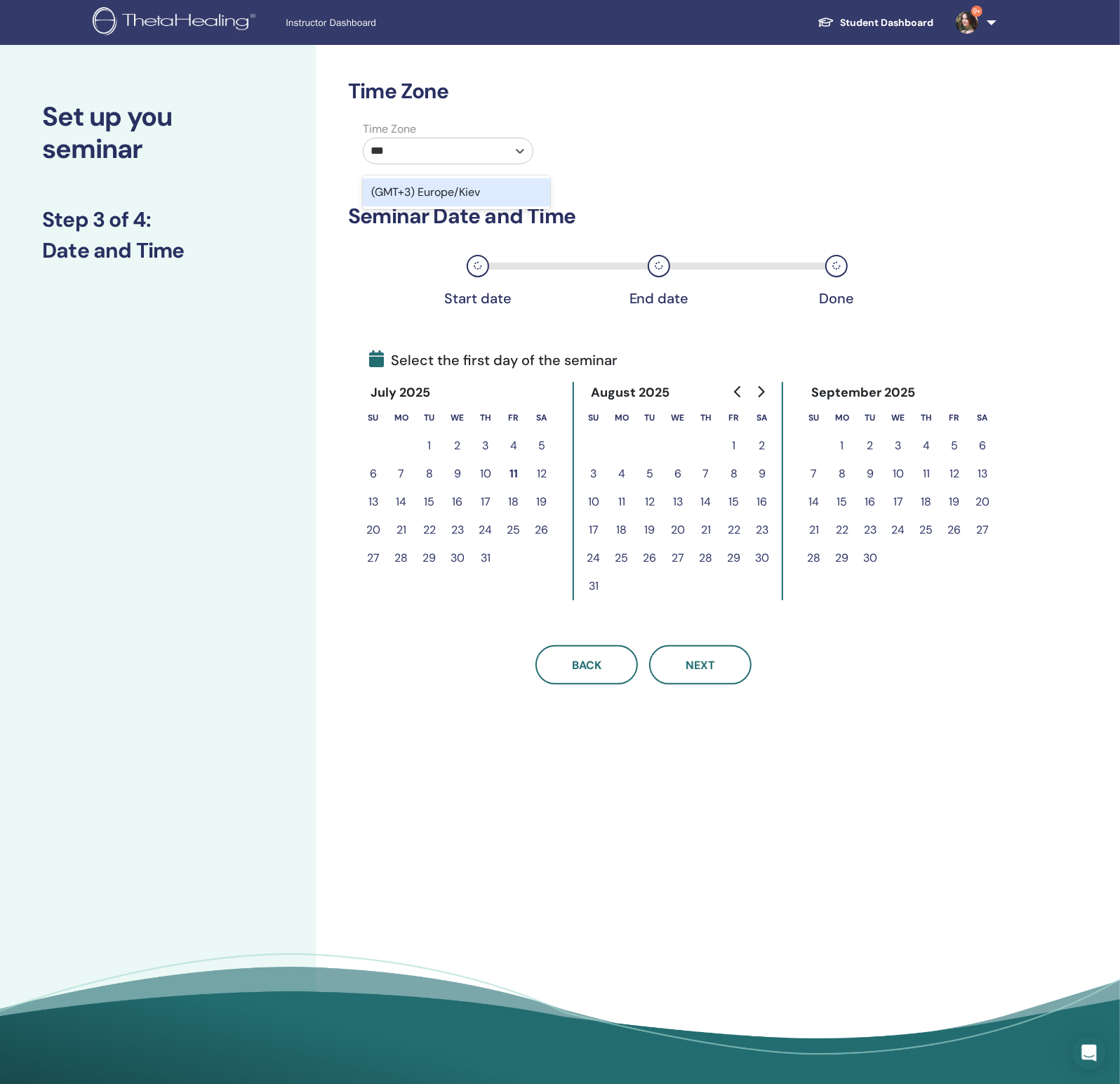 type on "****" 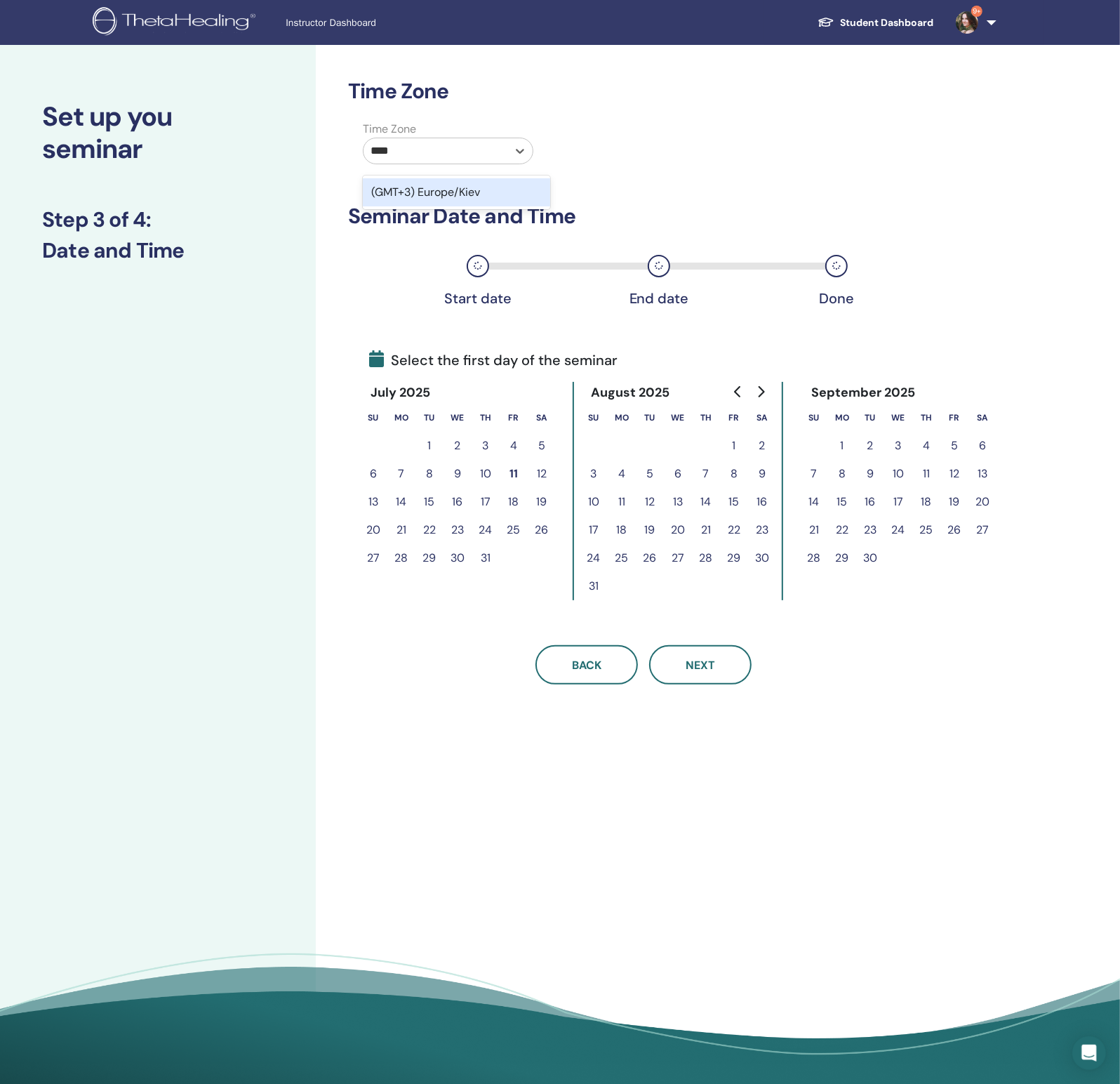 click on "(GMT+3) Europe/Kiev" at bounding box center (456, 192) 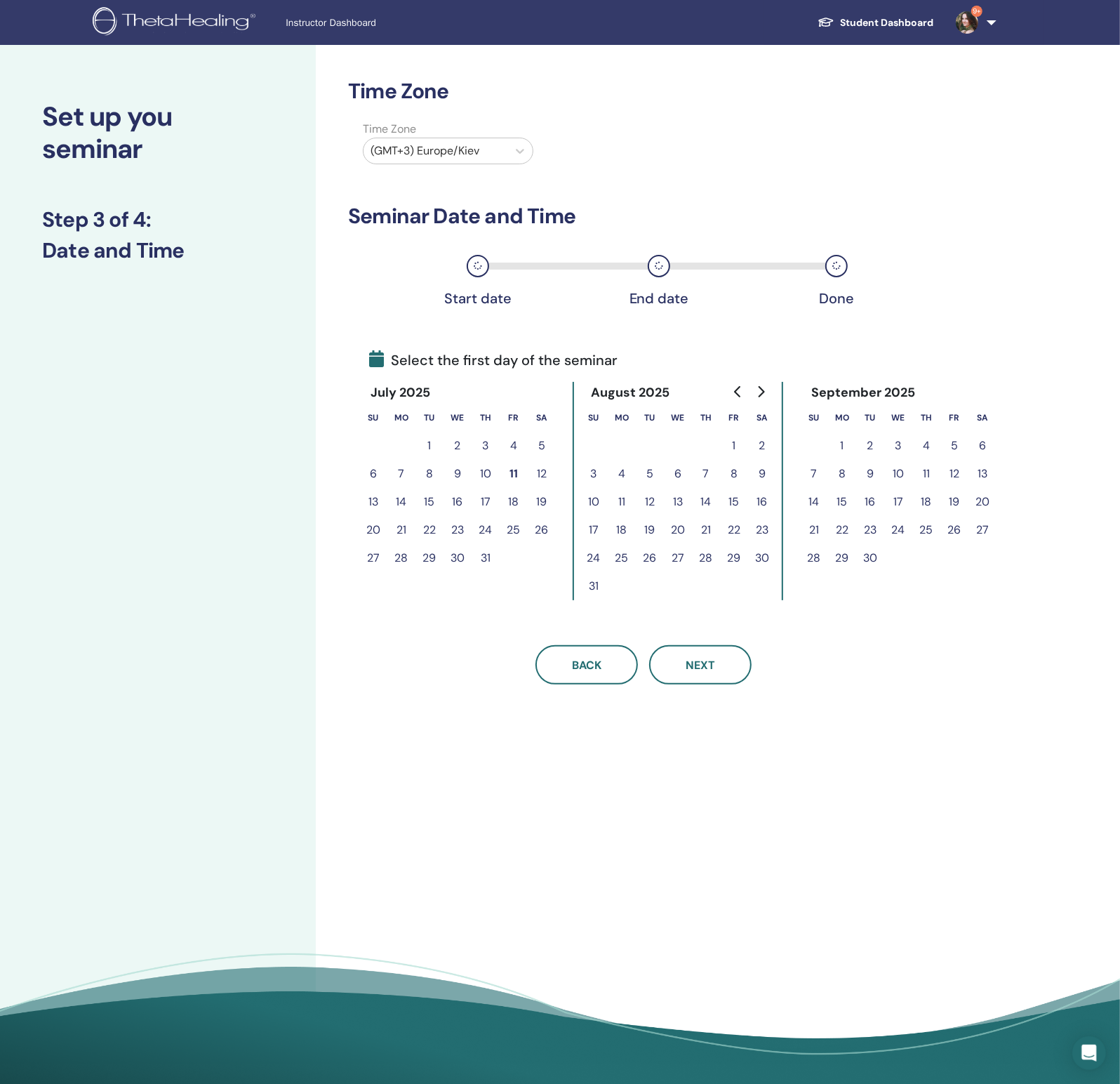 click on "18" at bounding box center [514, 502] 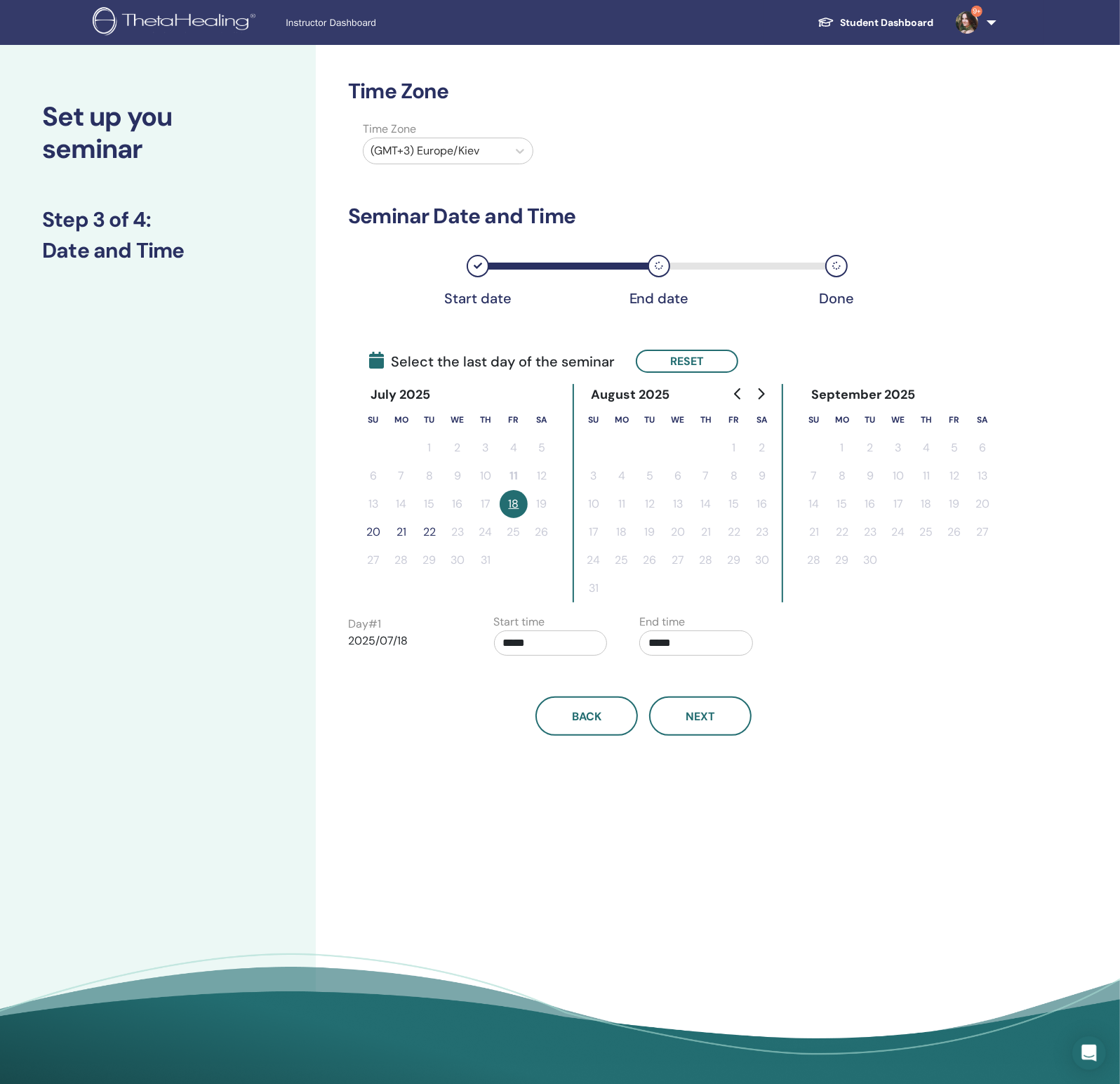 click on "20" at bounding box center [373, 532] 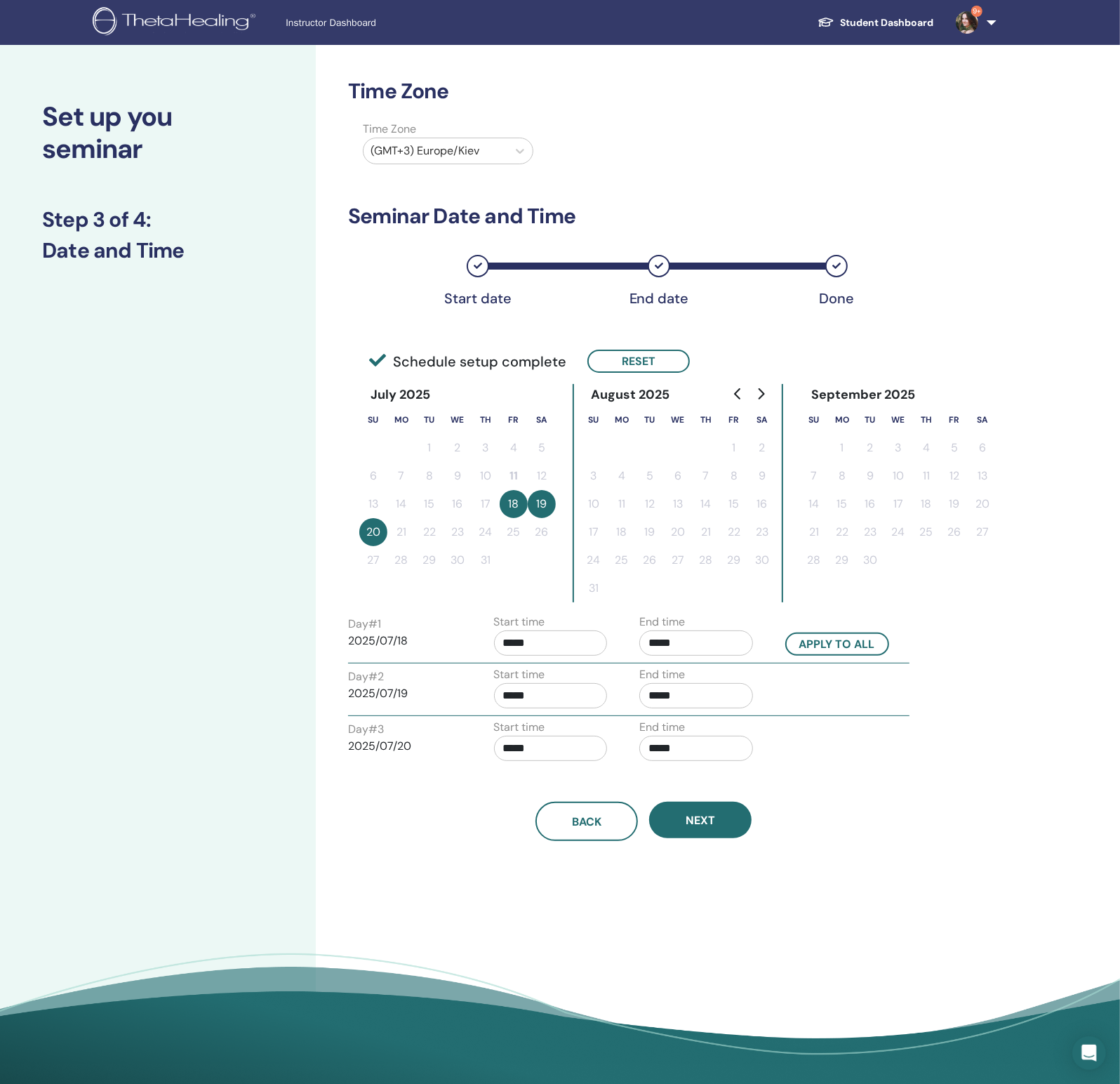 click on "*****" at bounding box center [551, 643] 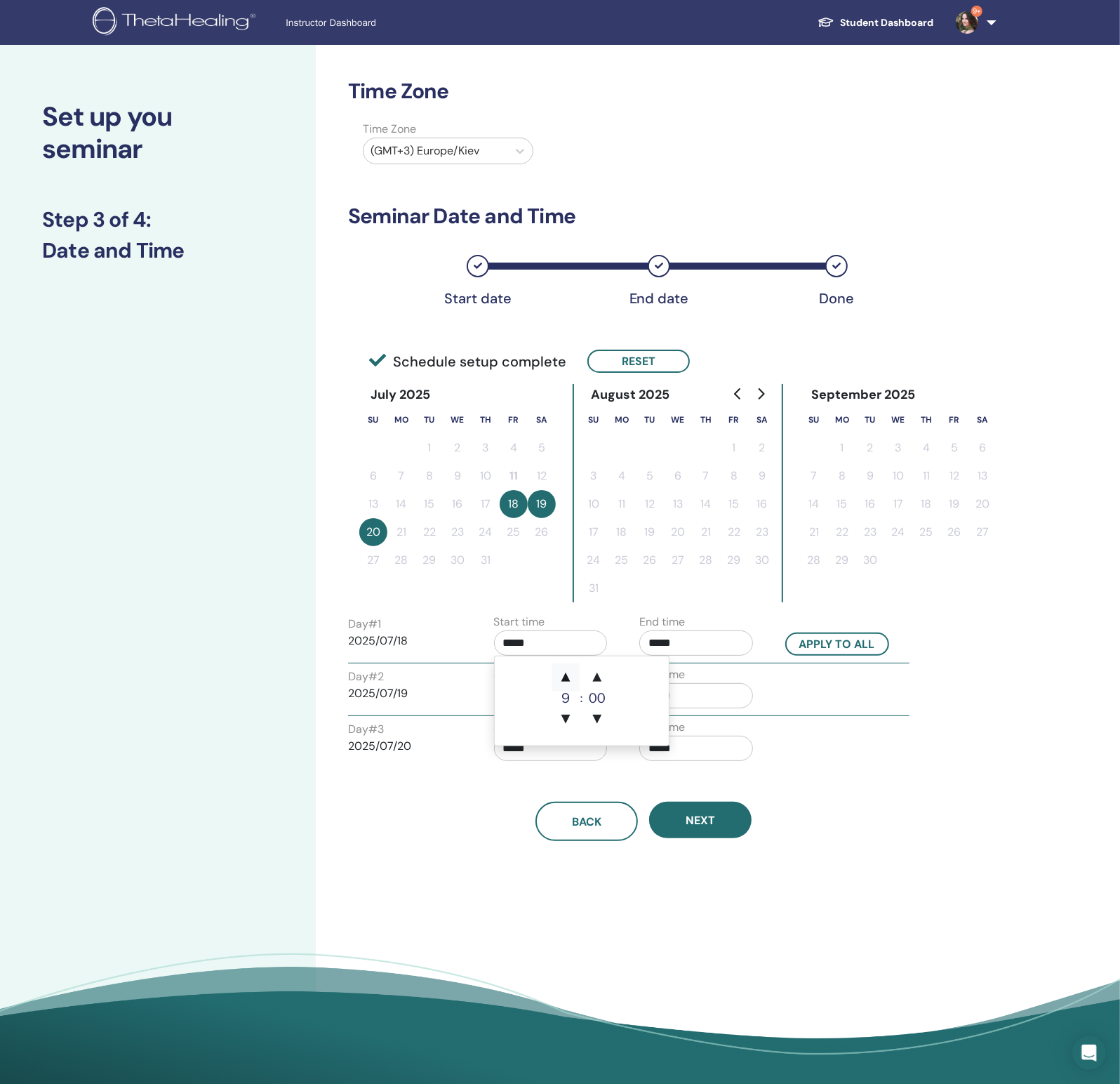 click on "▲" at bounding box center [566, 678] 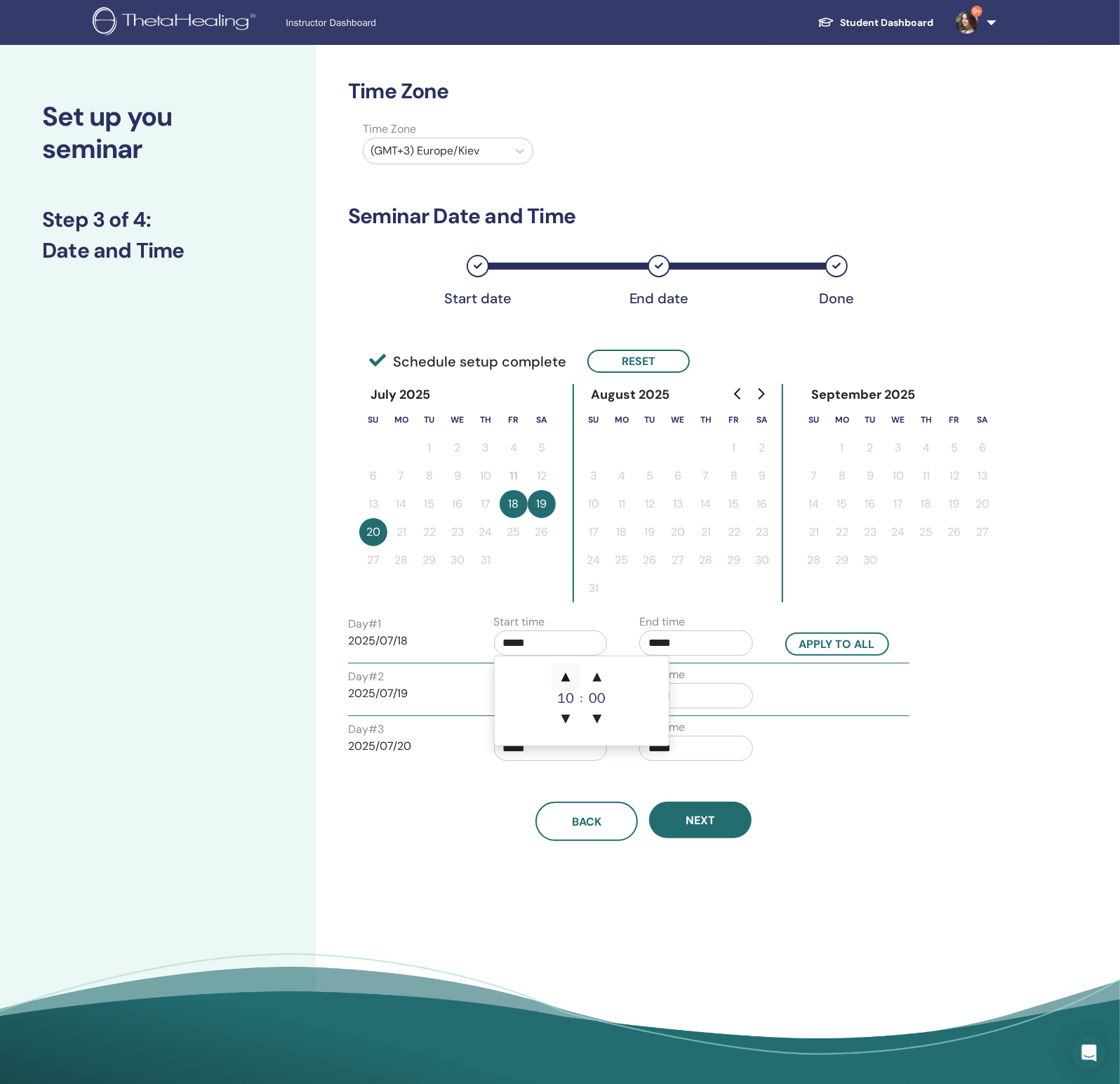 click on "▲" at bounding box center (566, 678) 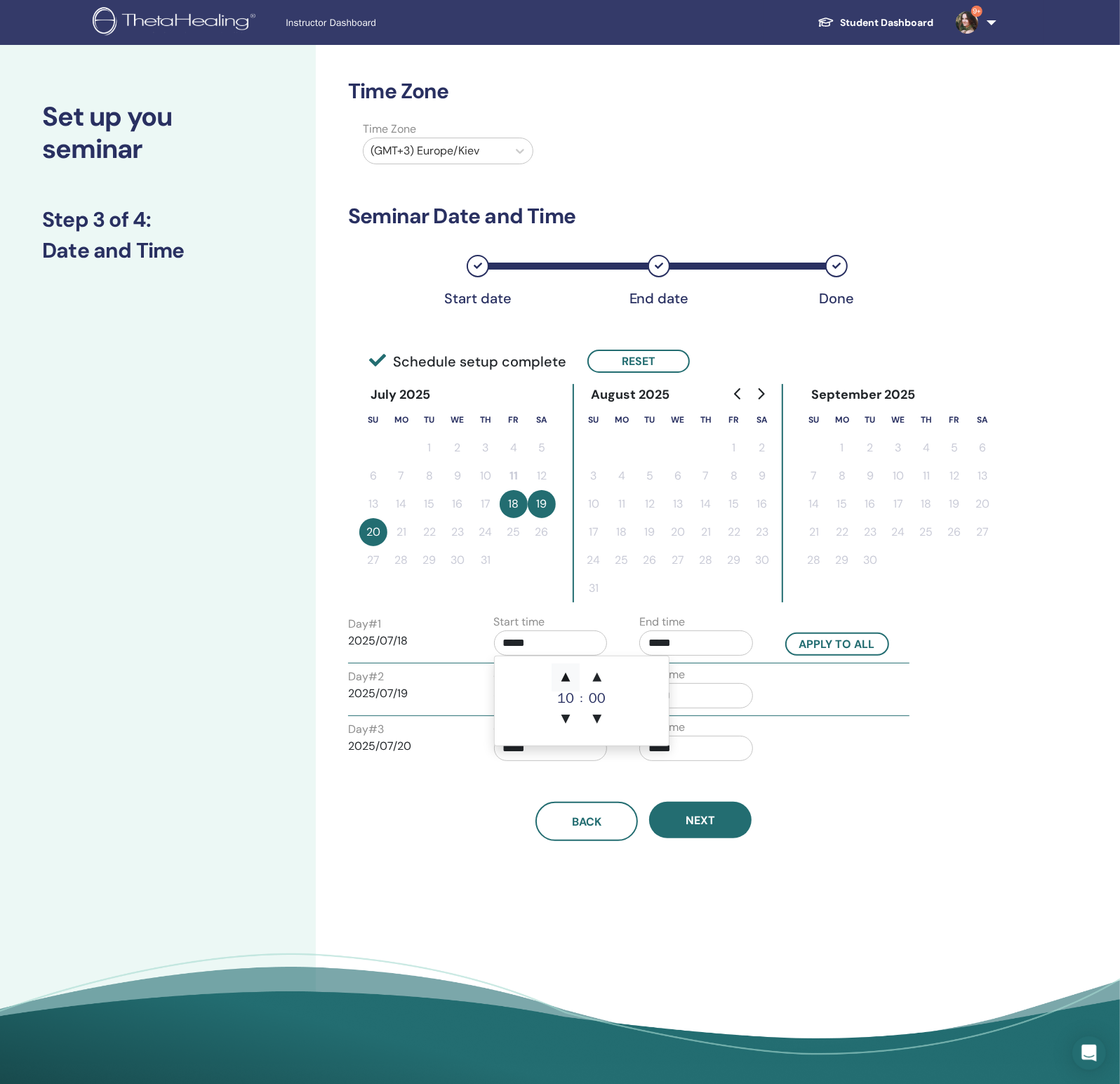 type on "*****" 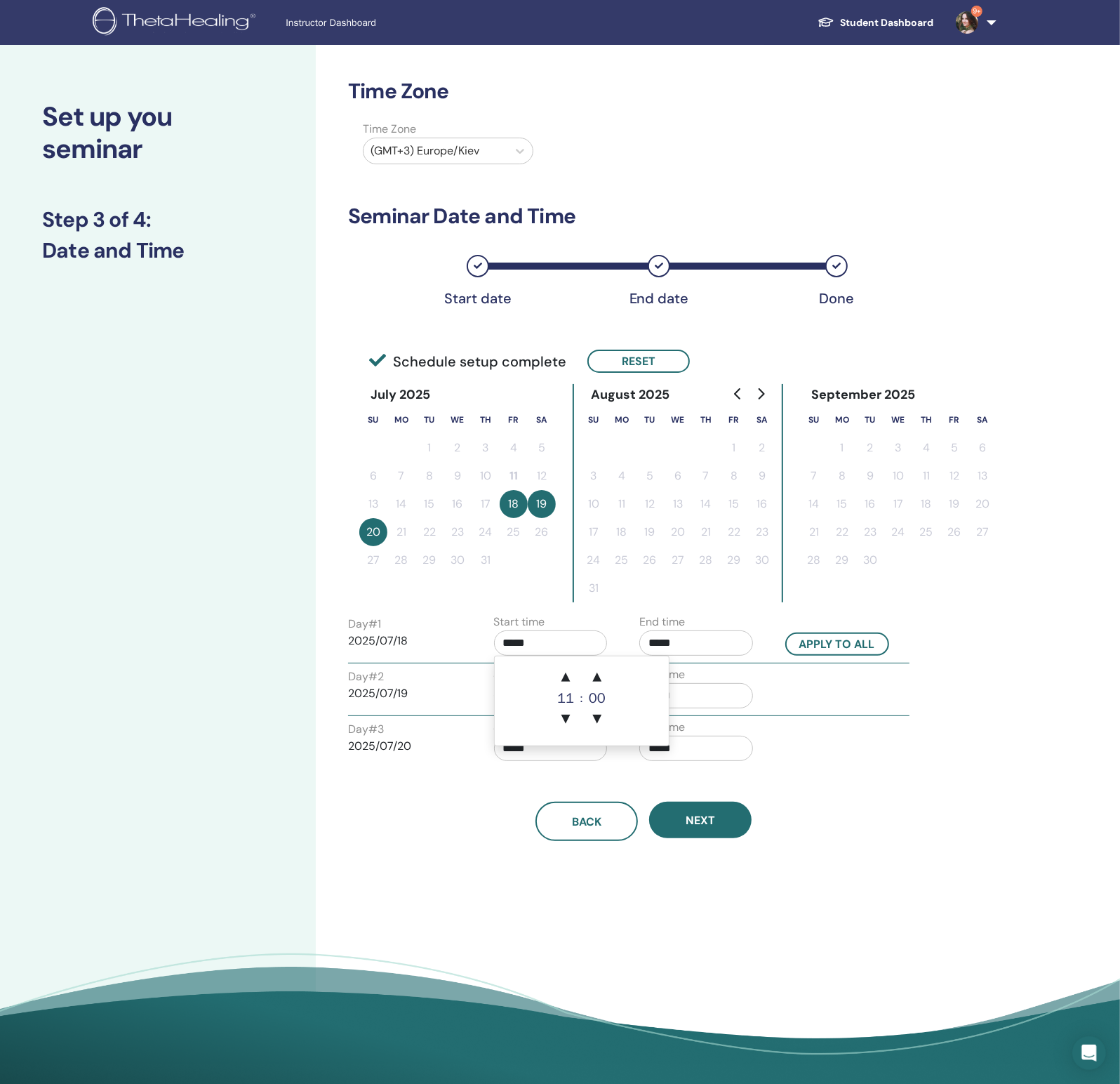 click on "*****" at bounding box center [696, 643] 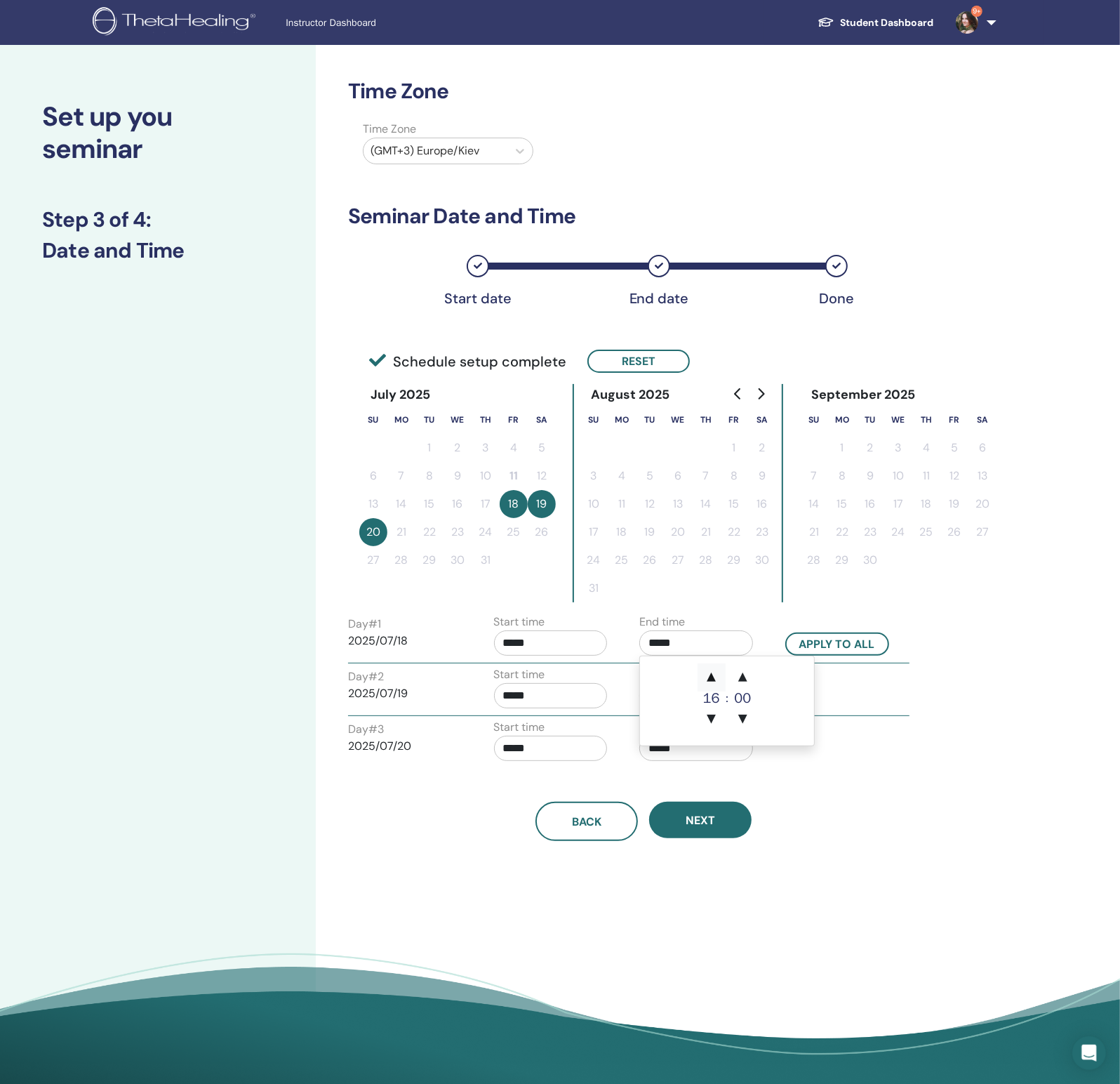 click on "▲" at bounding box center (712, 678) 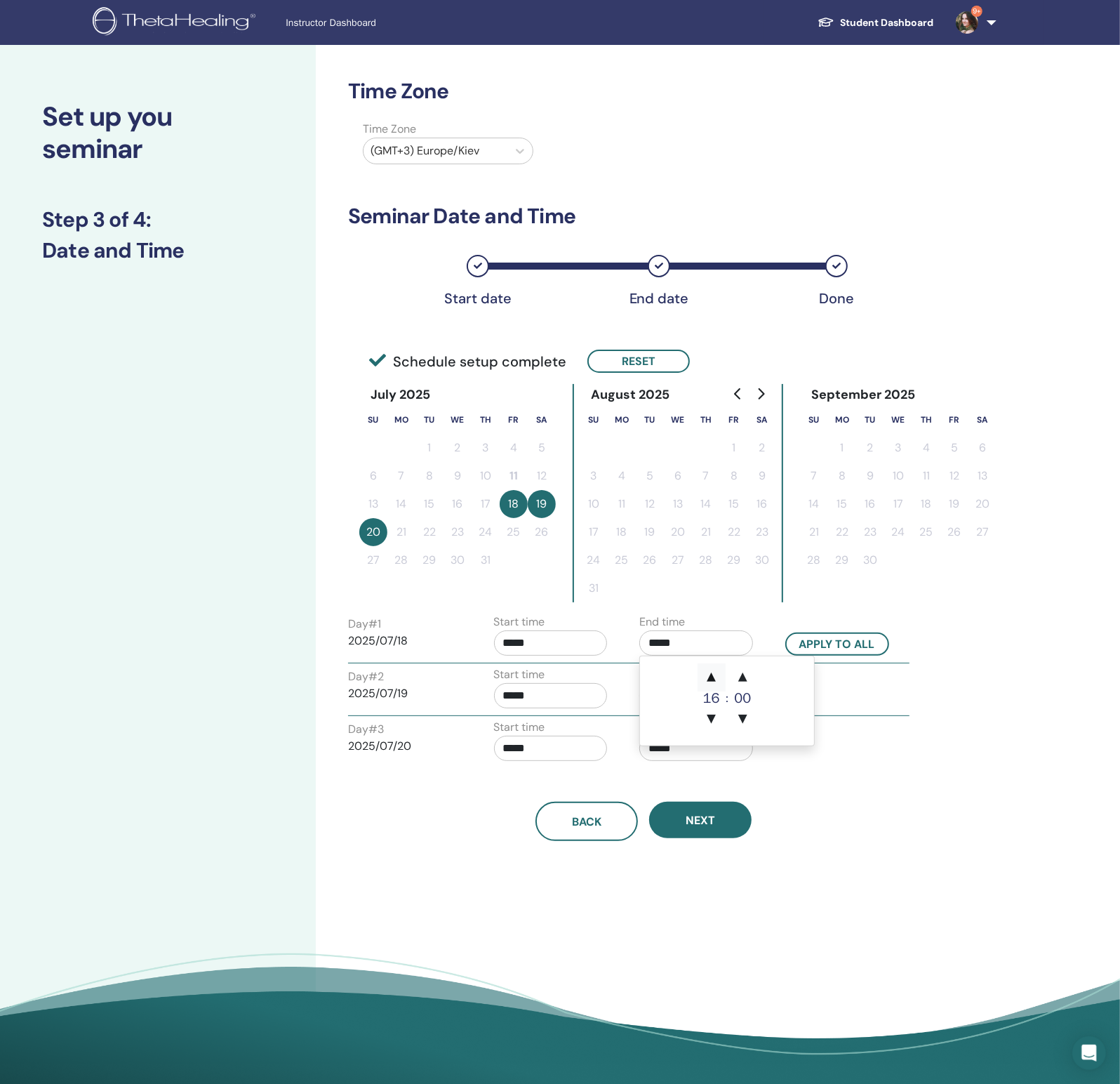click on "▲" at bounding box center (712, 678) 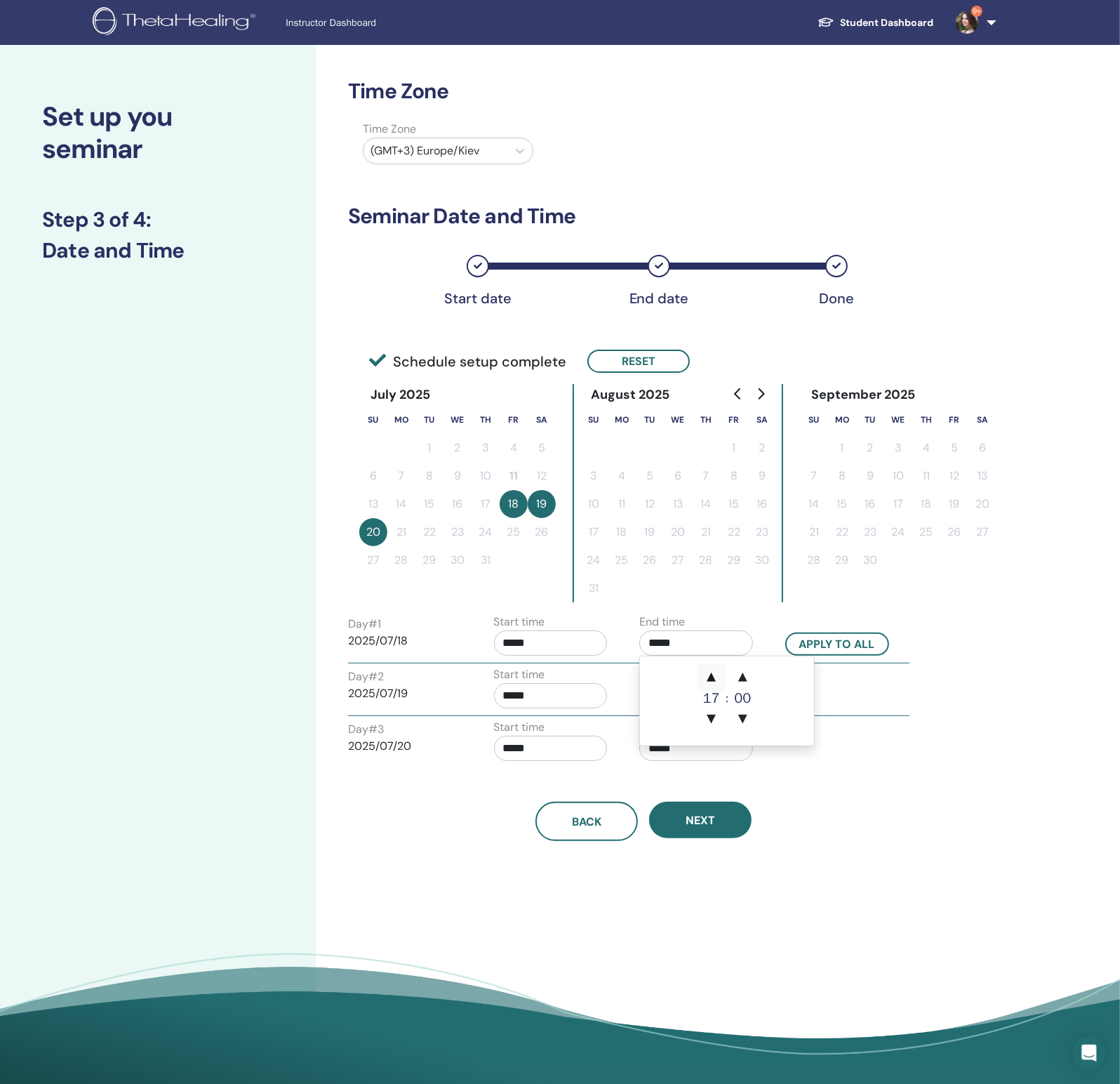 click on "▲" at bounding box center [712, 678] 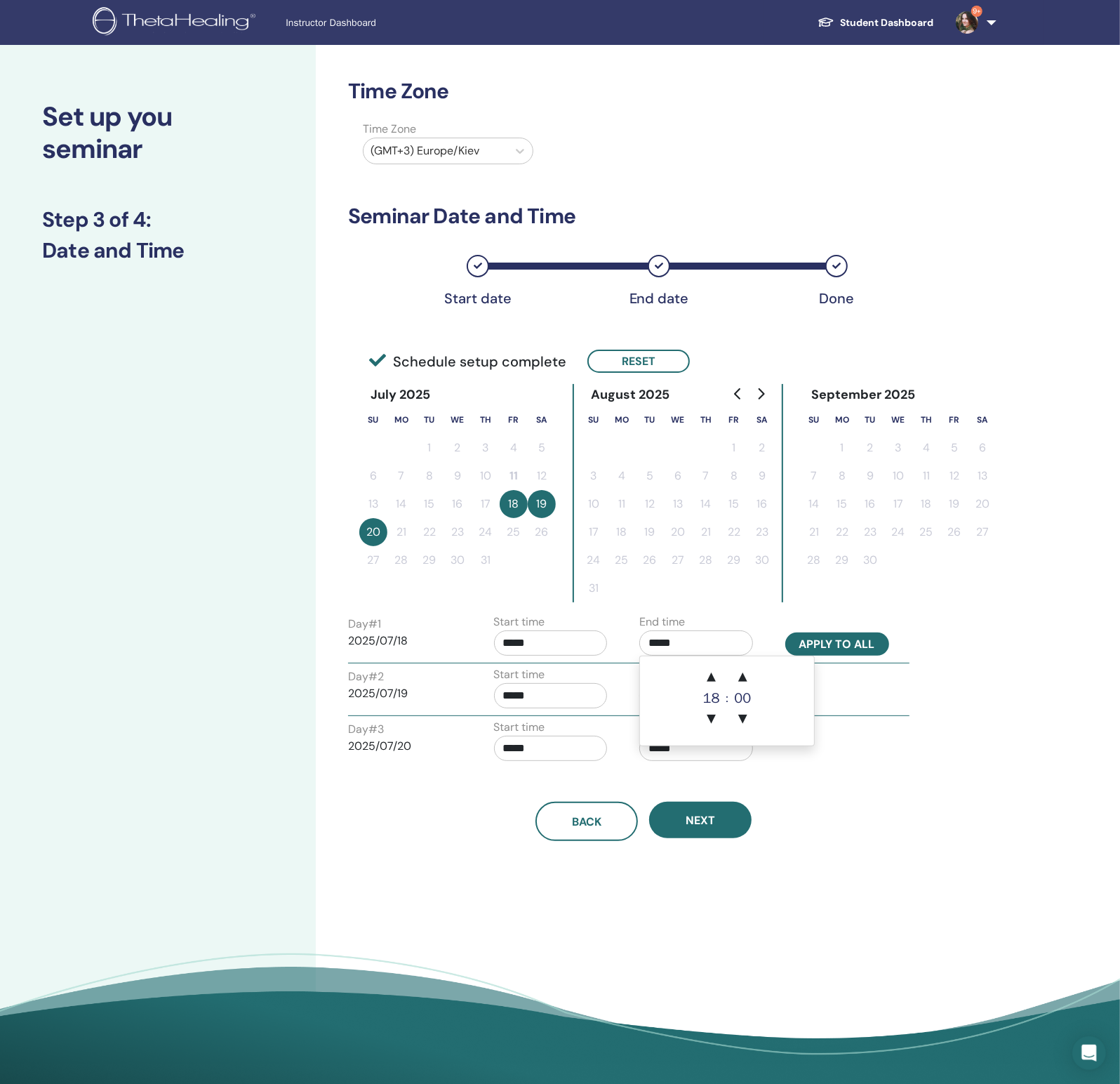 click on "Apply to all" at bounding box center [837, 644] 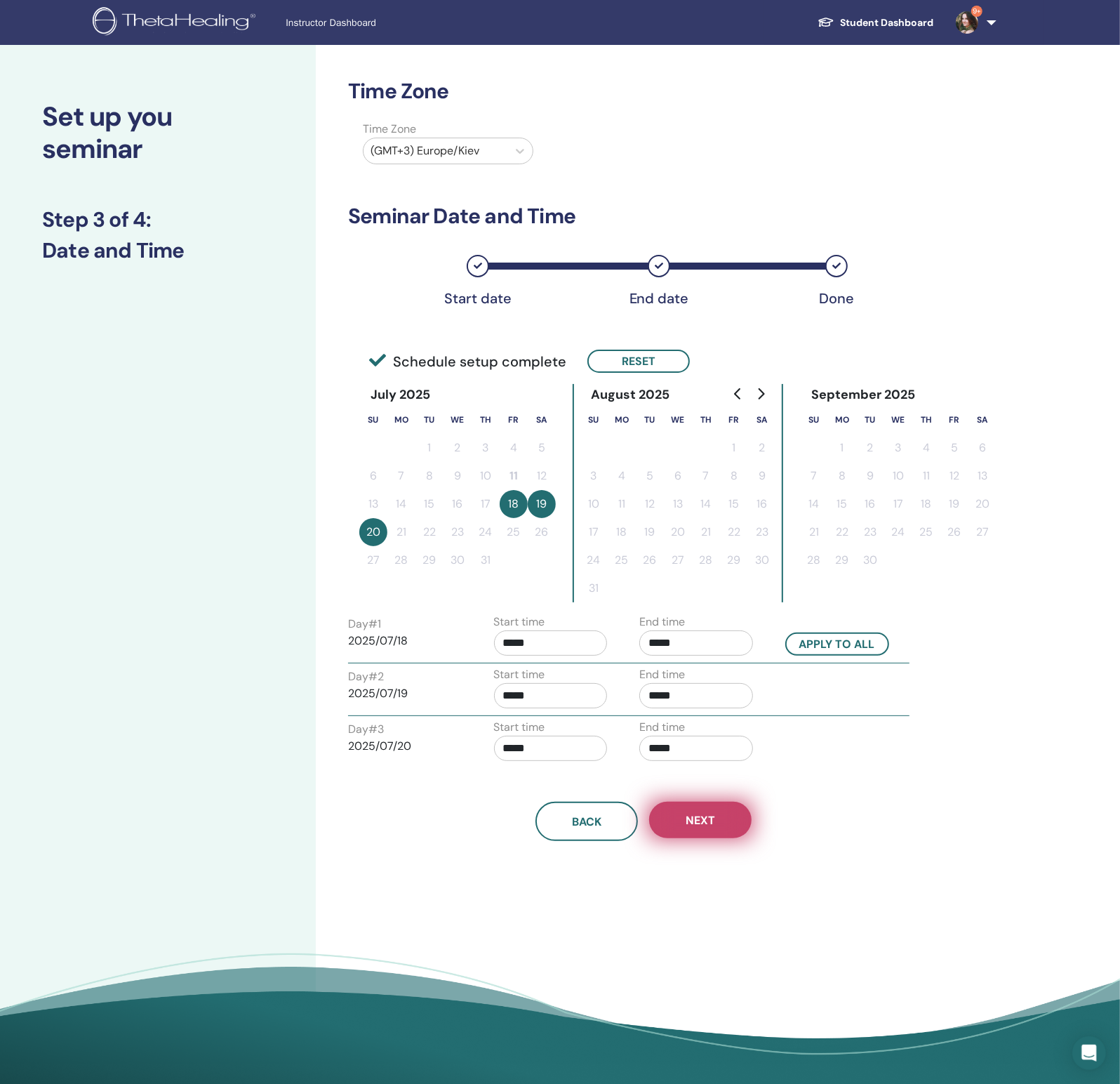 click on "Next" at bounding box center (700, 820) 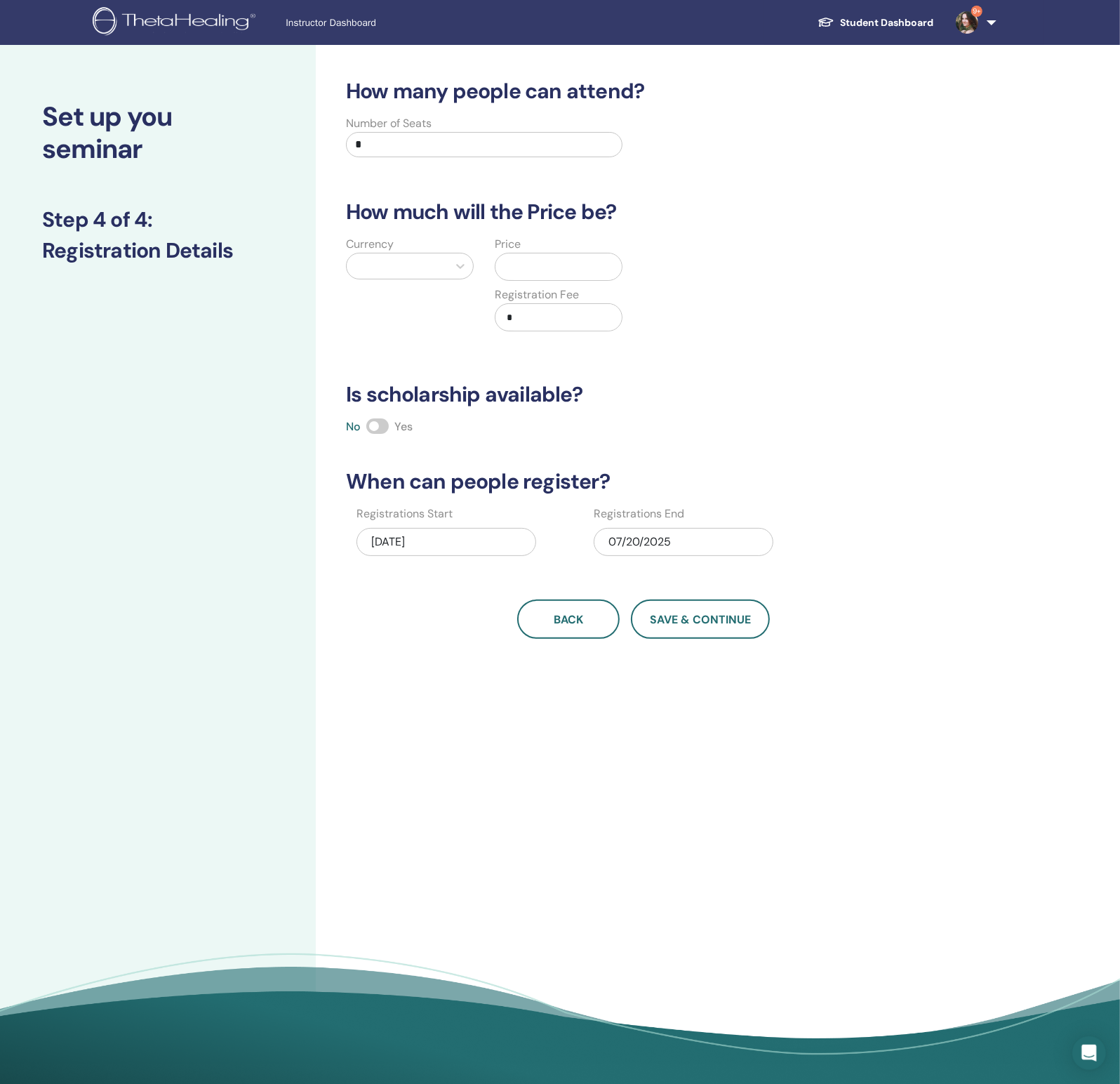 click on "*" at bounding box center (484, 145) 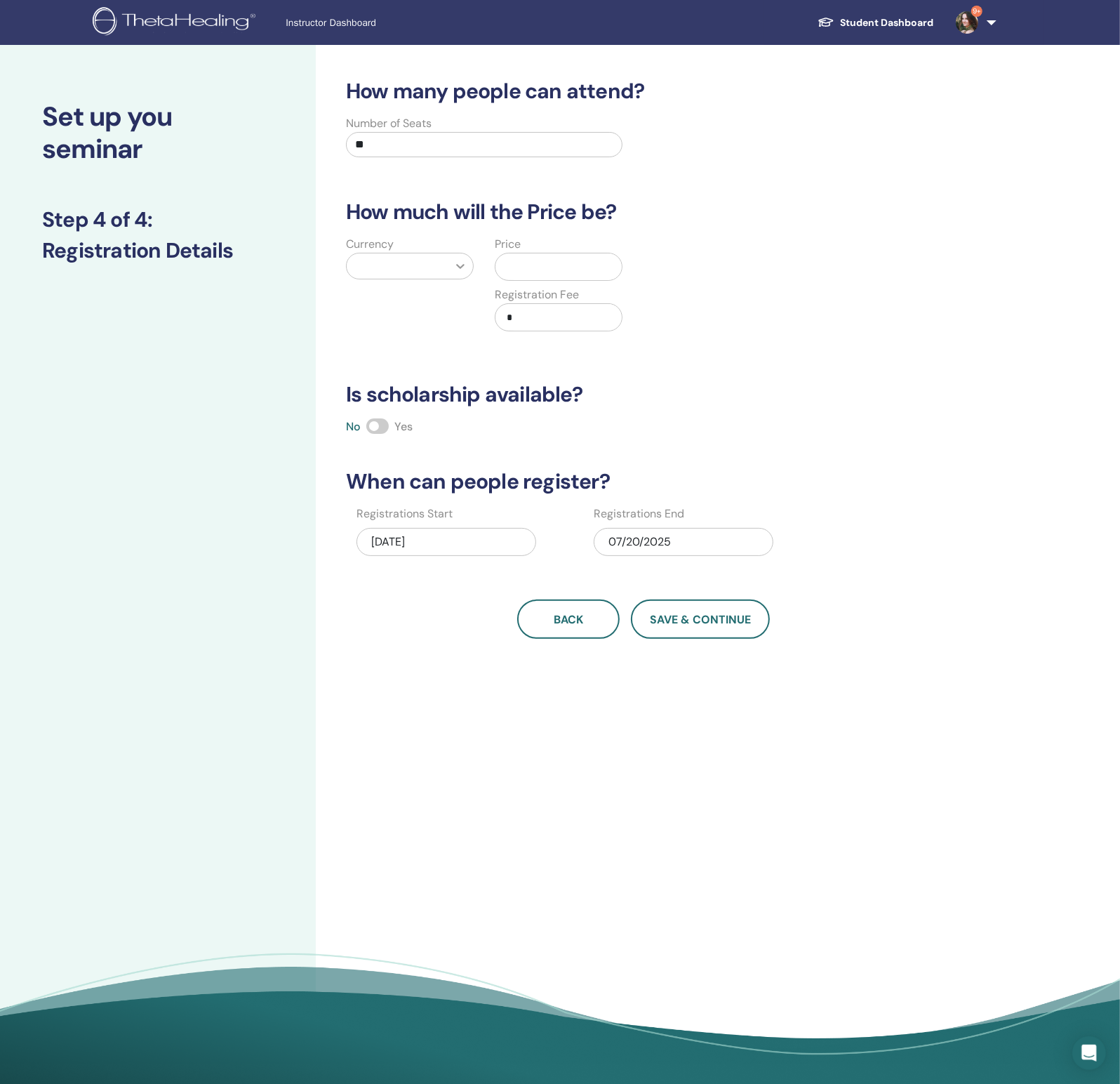type on "**" 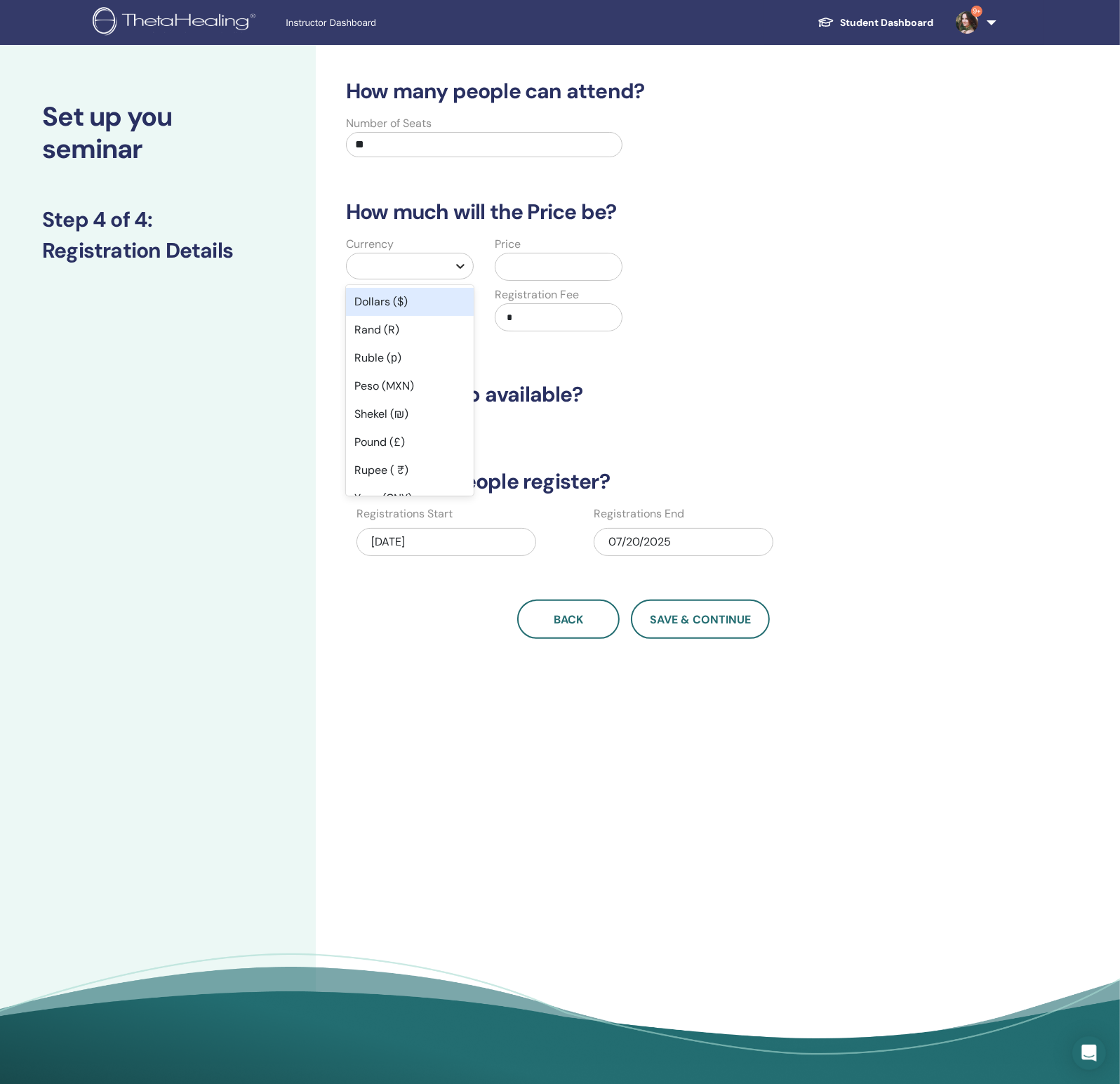 click 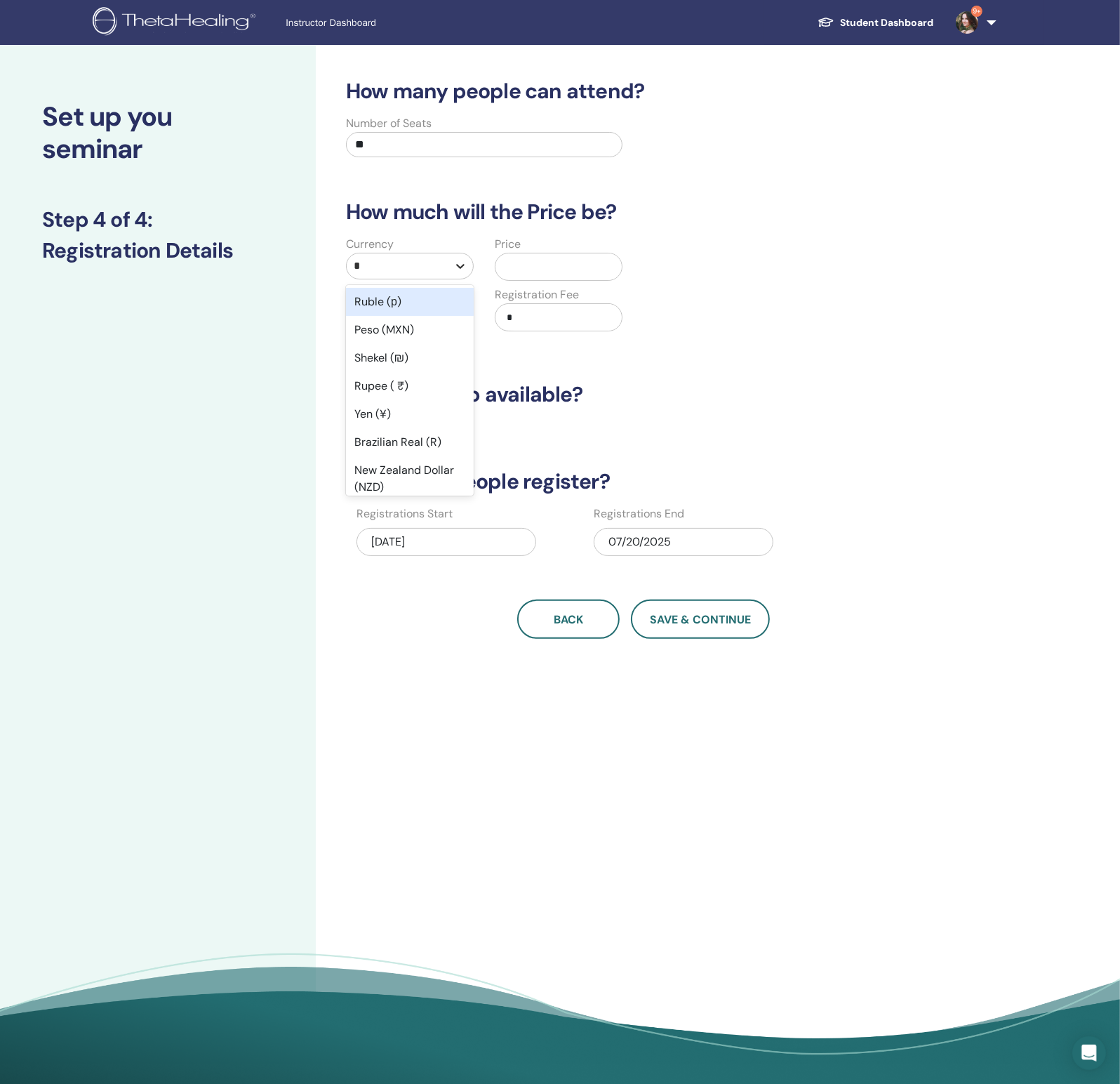 type on "**" 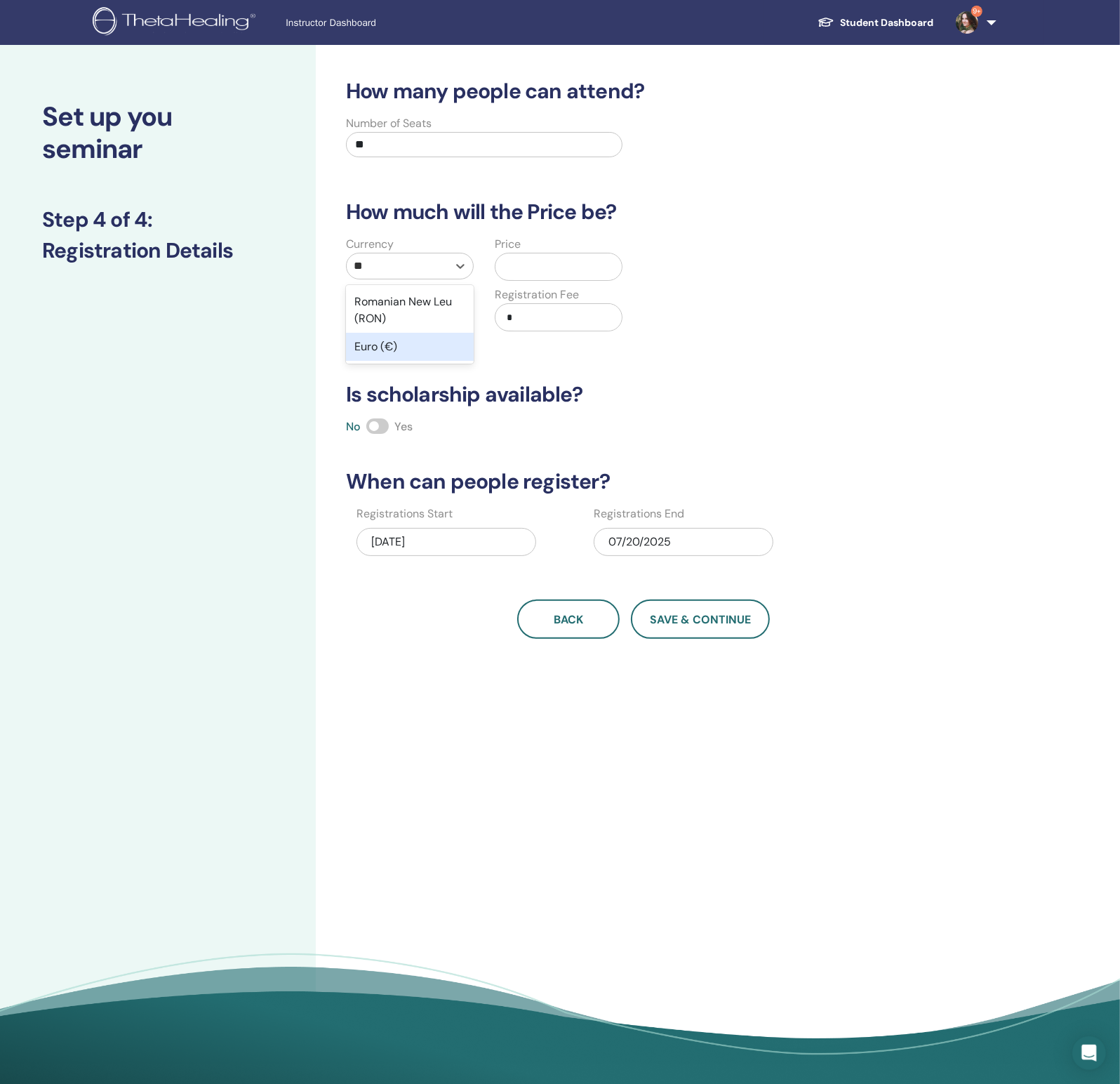 click on "Euro (€)" at bounding box center [410, 347] 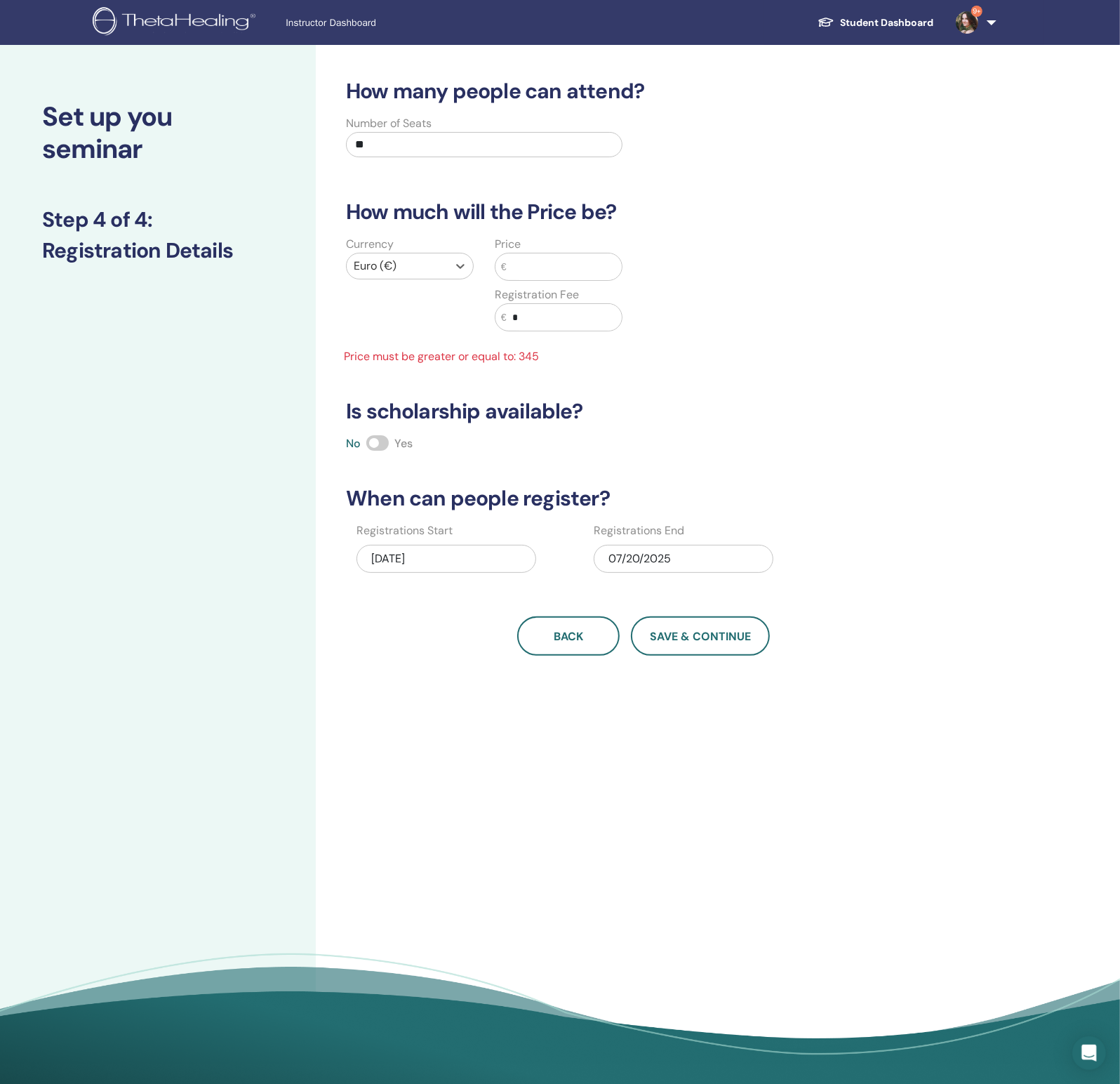 click at bounding box center [564, 267] 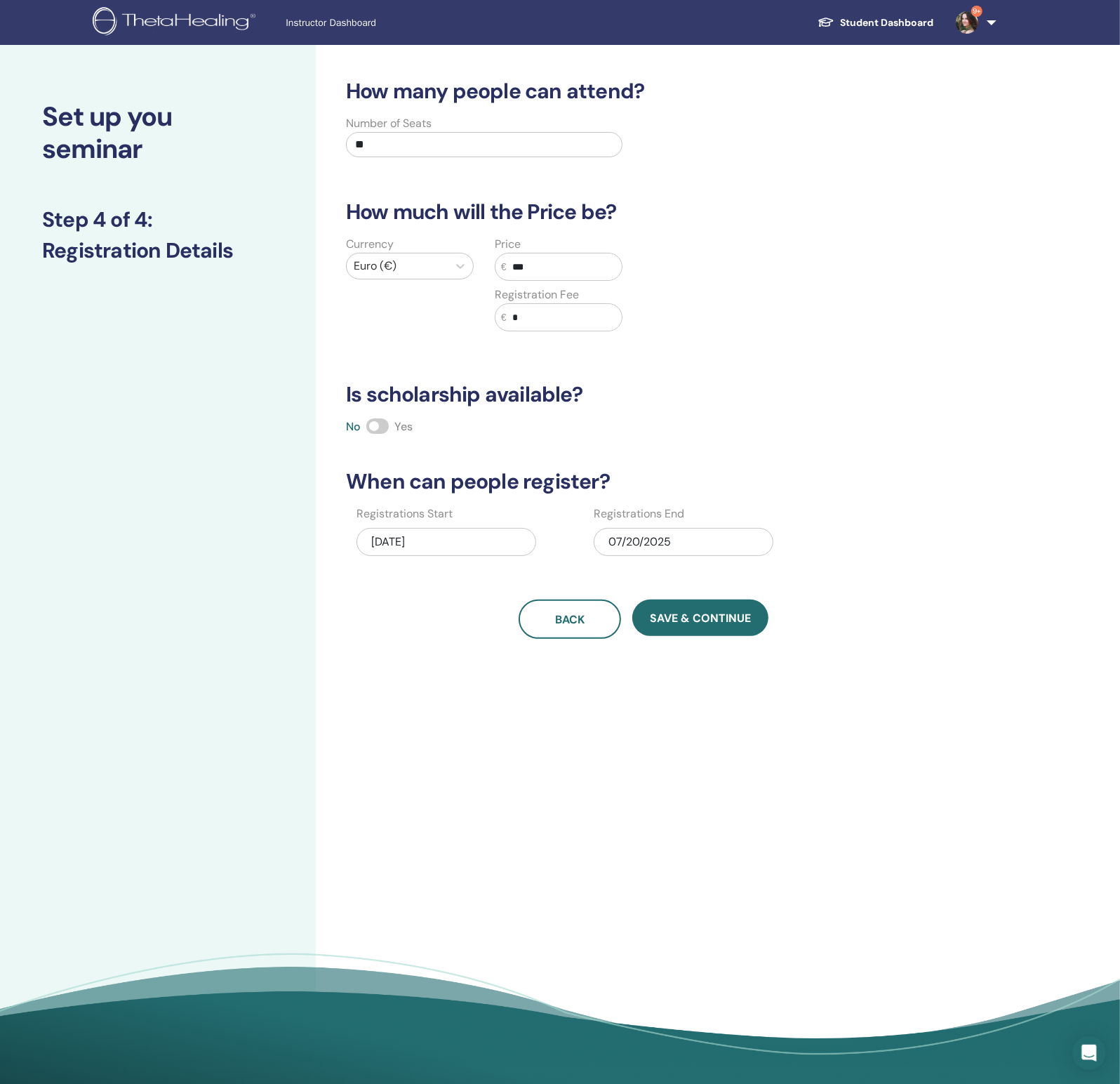 type on "***" 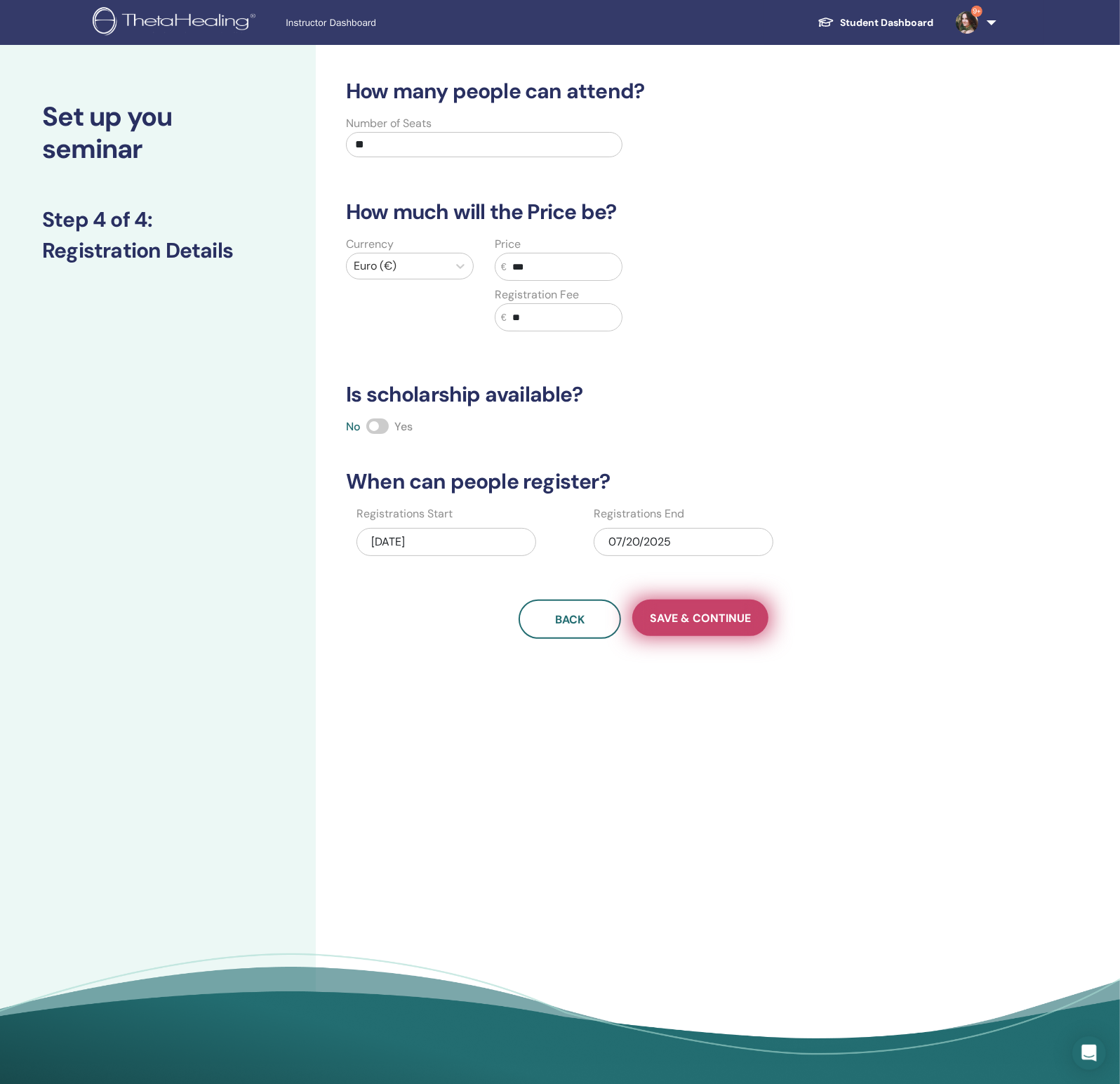 type on "**" 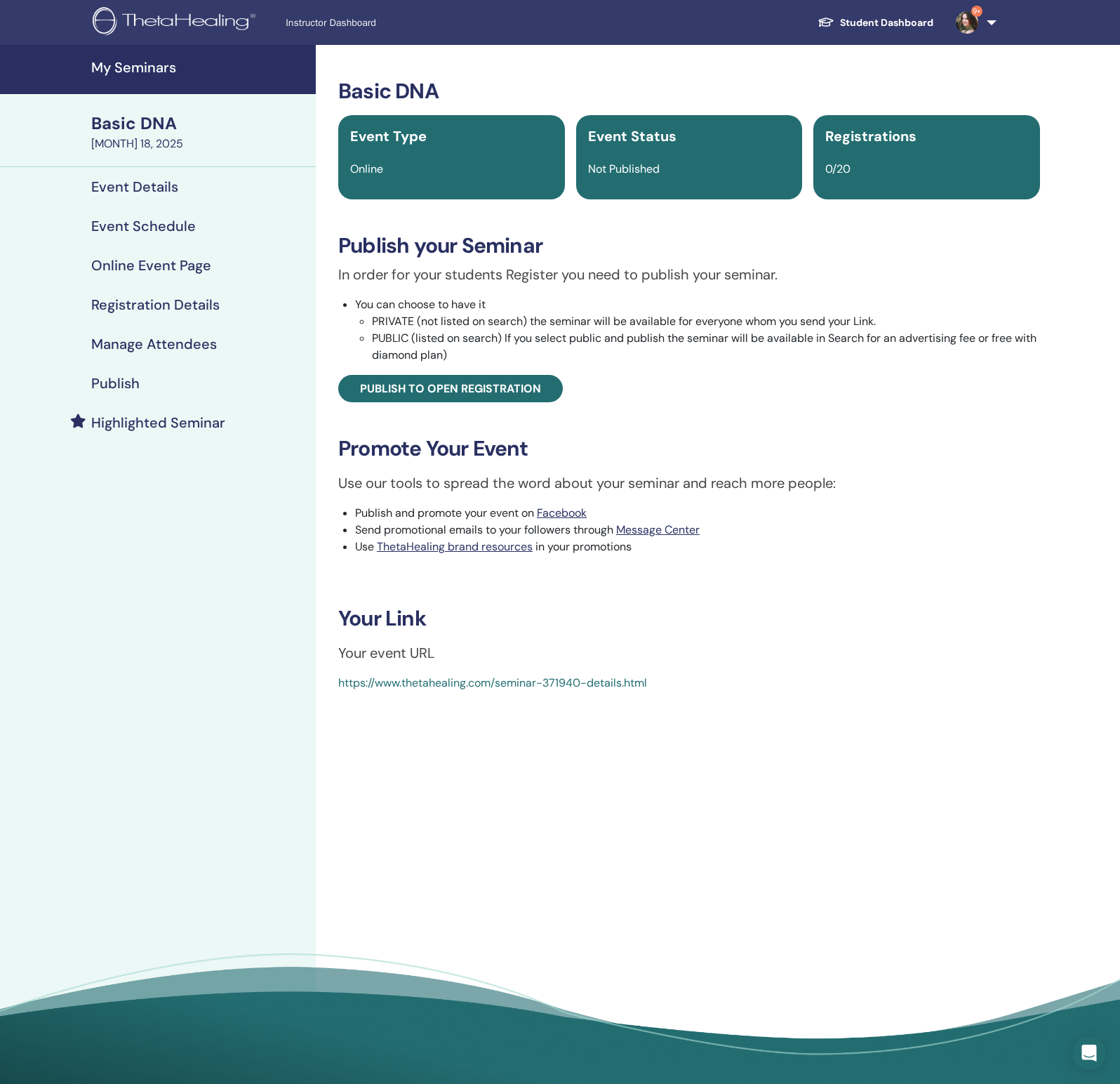 scroll, scrollTop: 0, scrollLeft: 0, axis: both 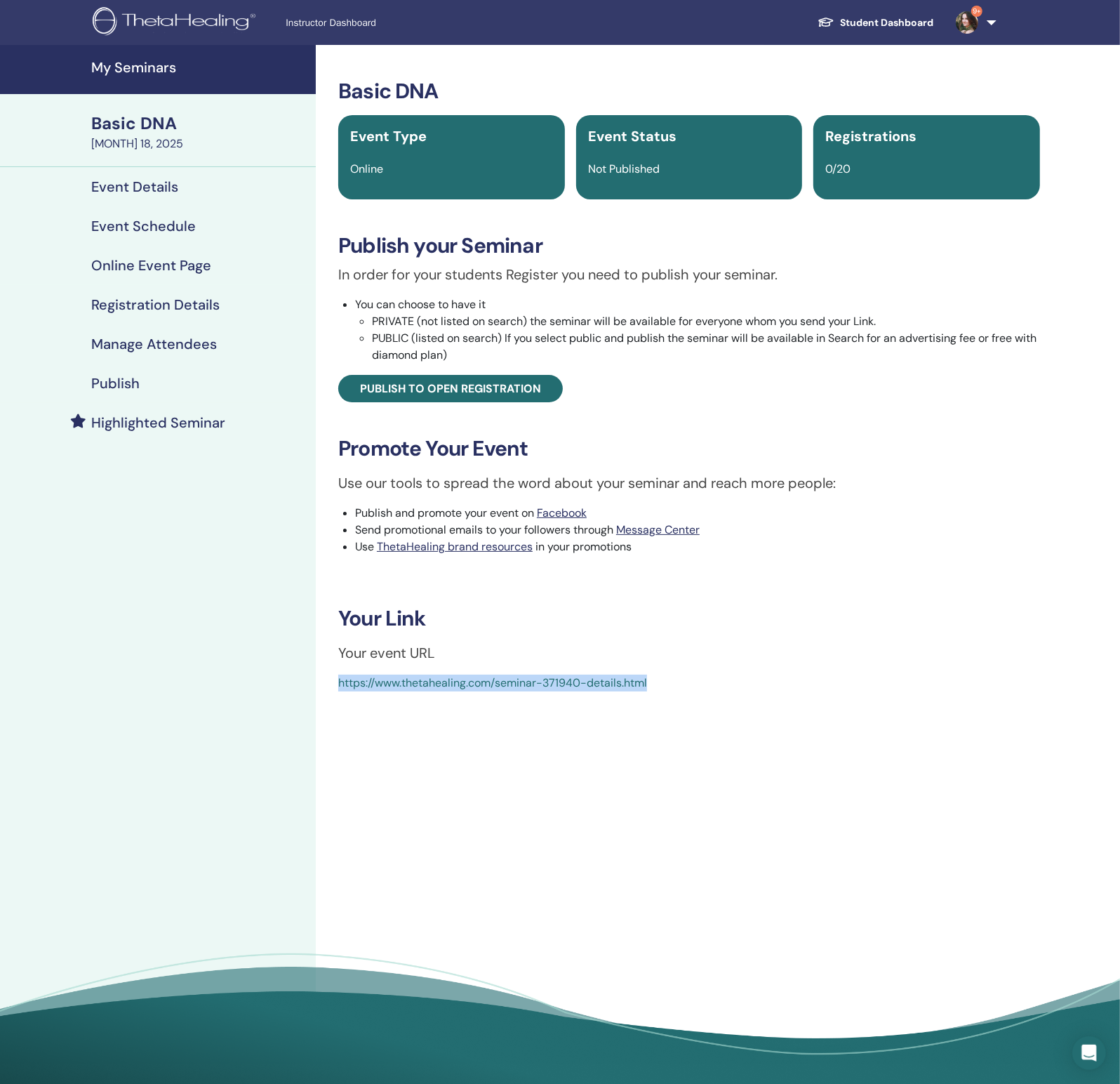 drag, startPoint x: 660, startPoint y: 685, endPoint x: 327, endPoint y: 687, distance: 333.00601 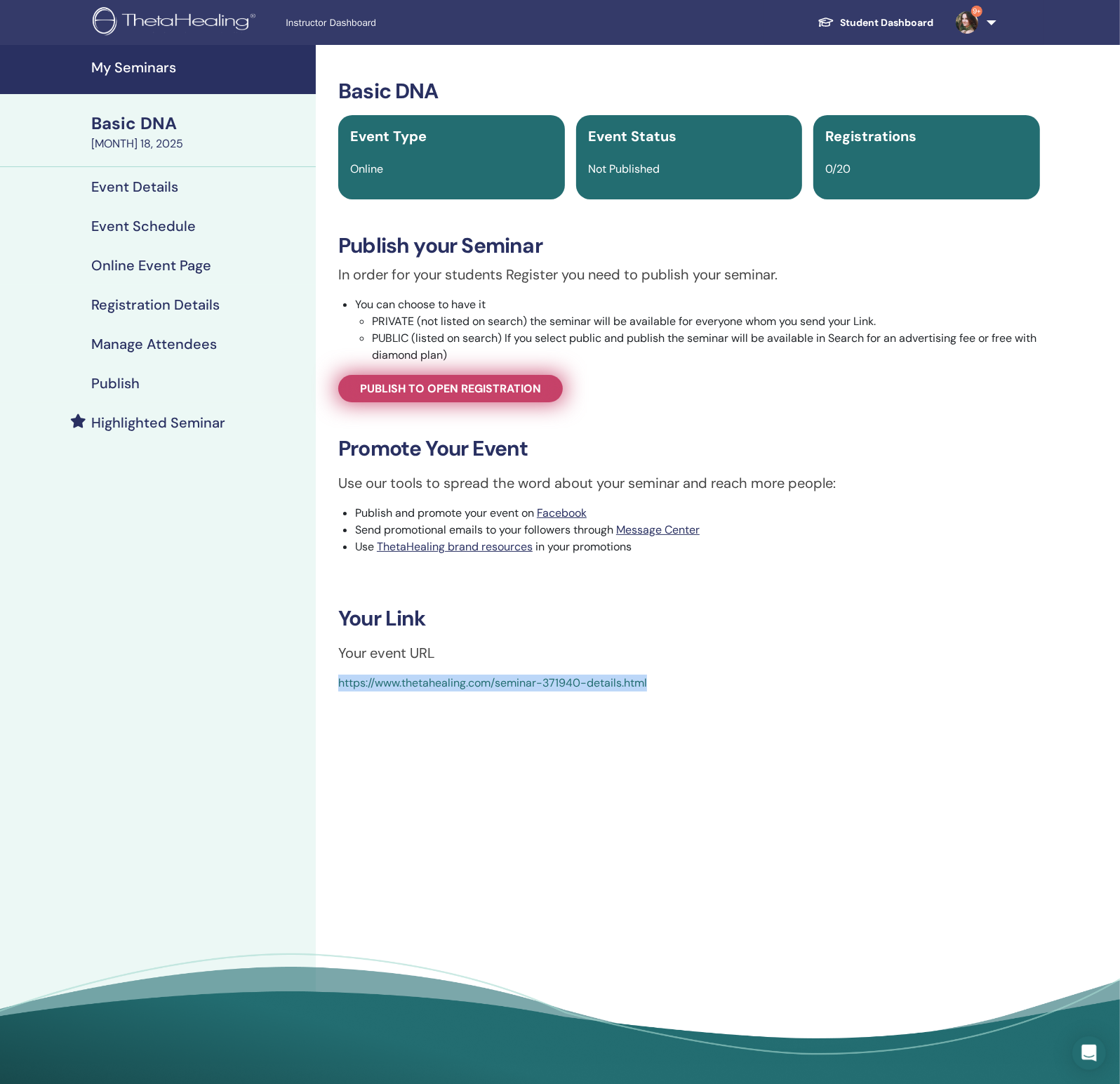 click on "Publish to open registration" at bounding box center [451, 388] 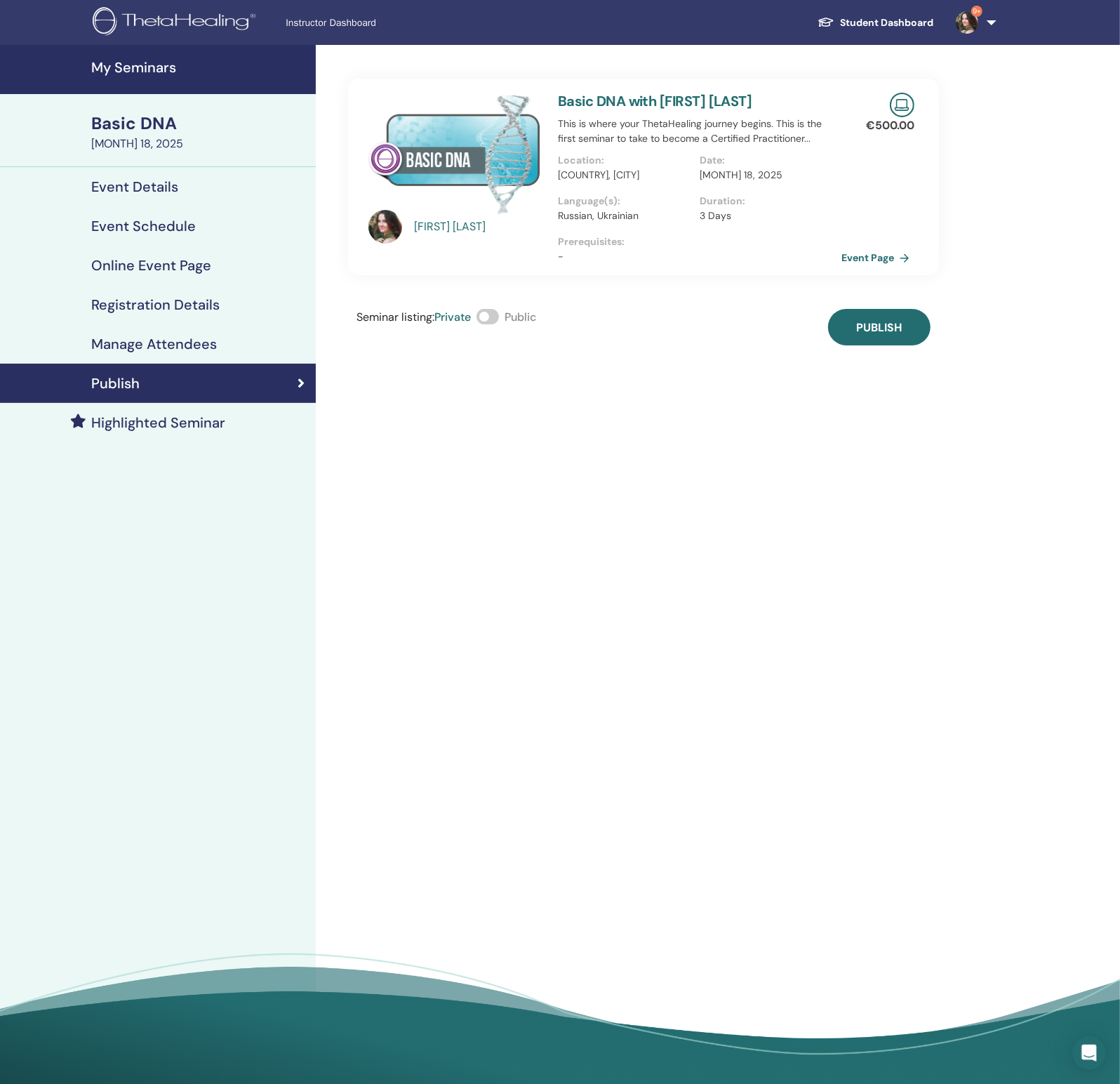 click at bounding box center (488, 317) 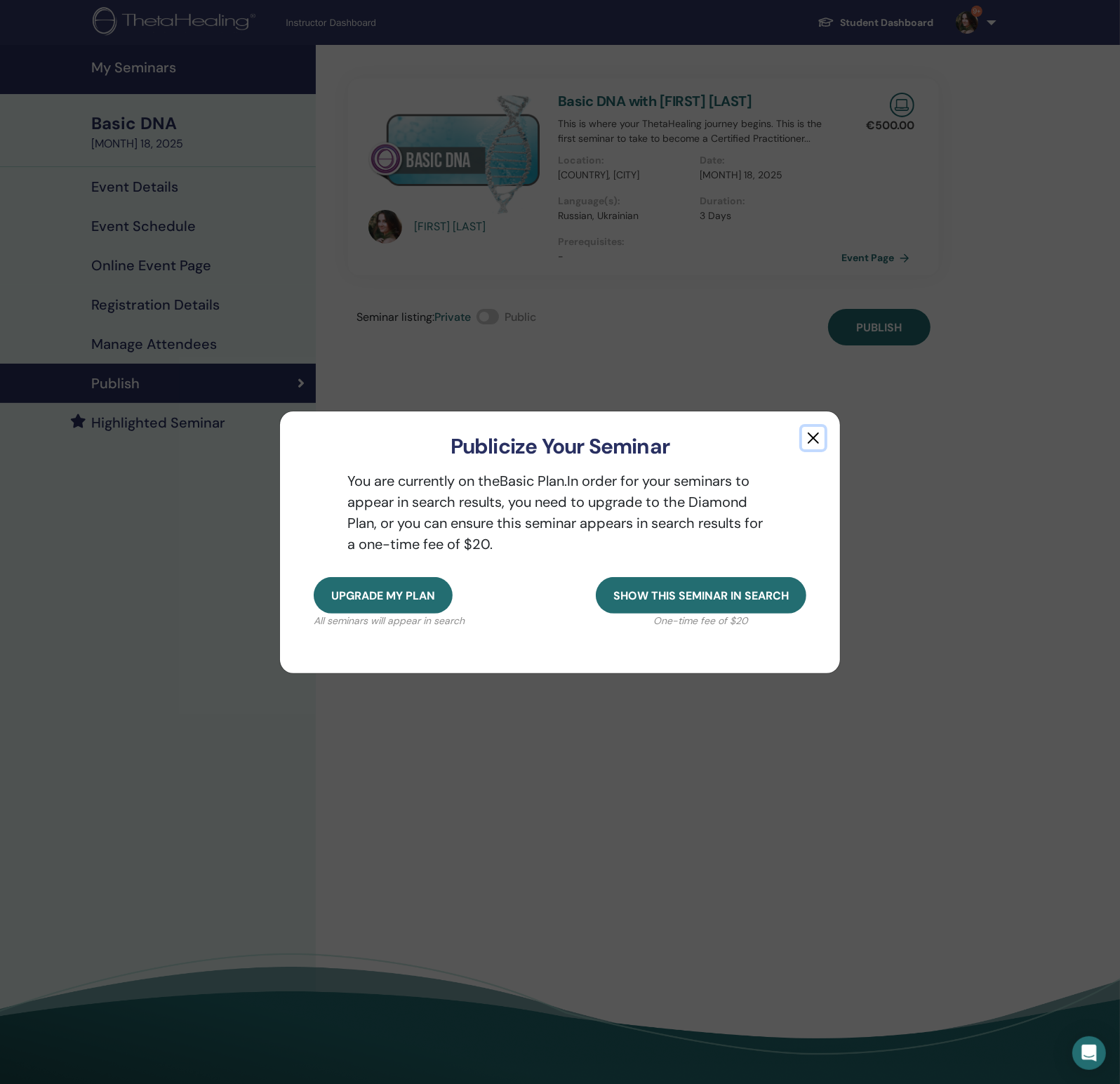 click at bounding box center [813, 438] 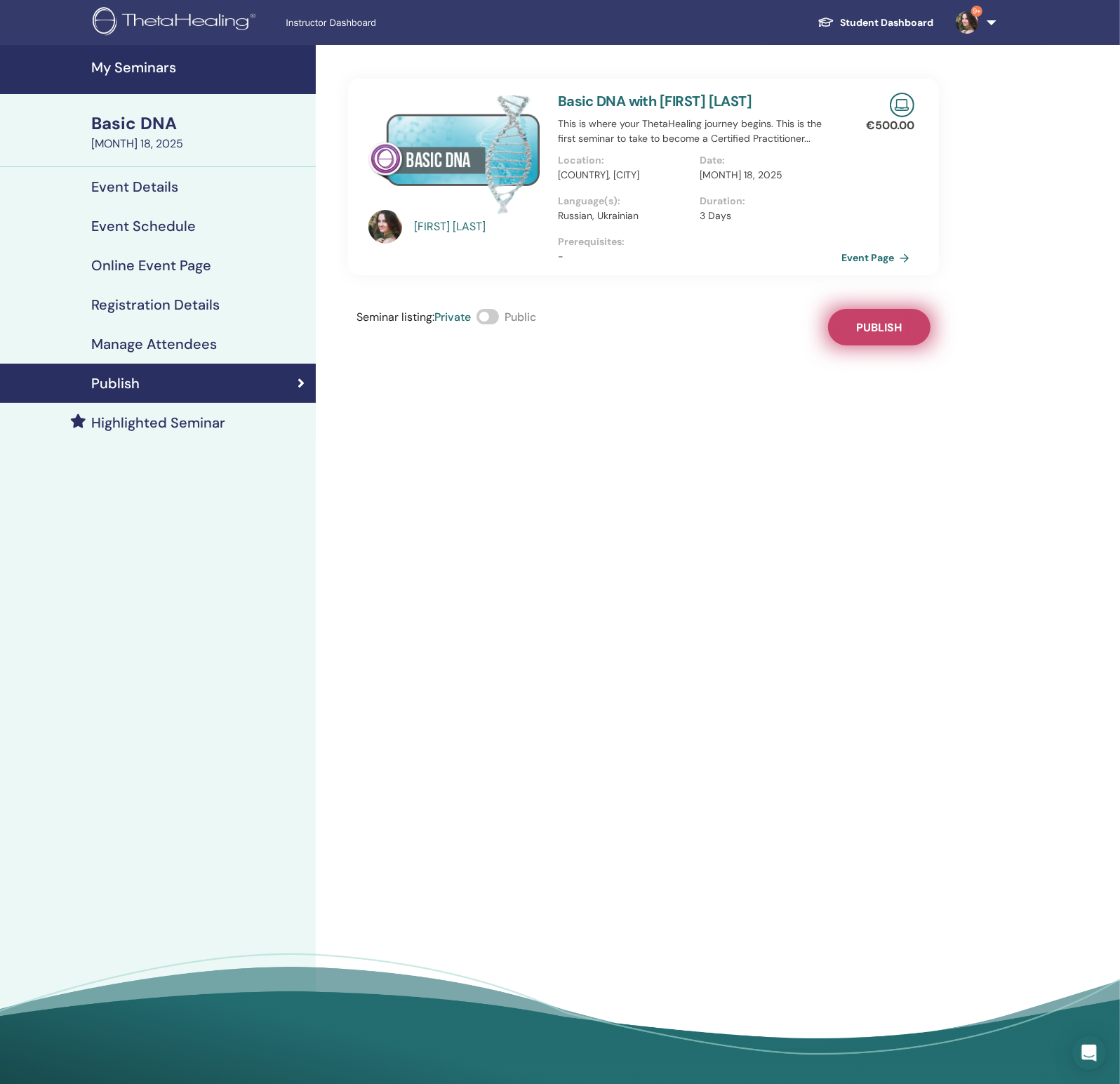 click on "Publish" at bounding box center (879, 327) 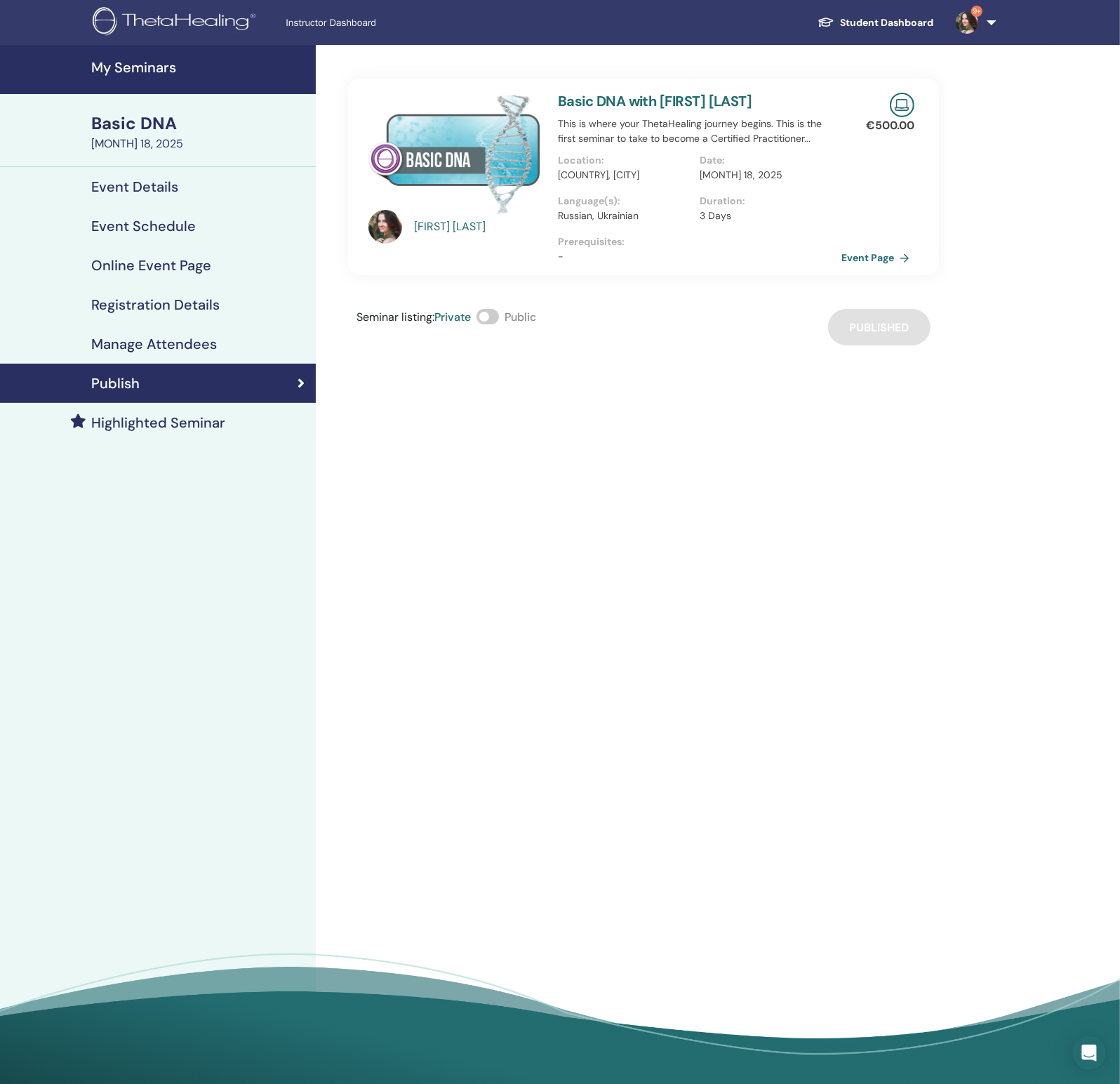 click on "My Seminars" at bounding box center (199, 67) 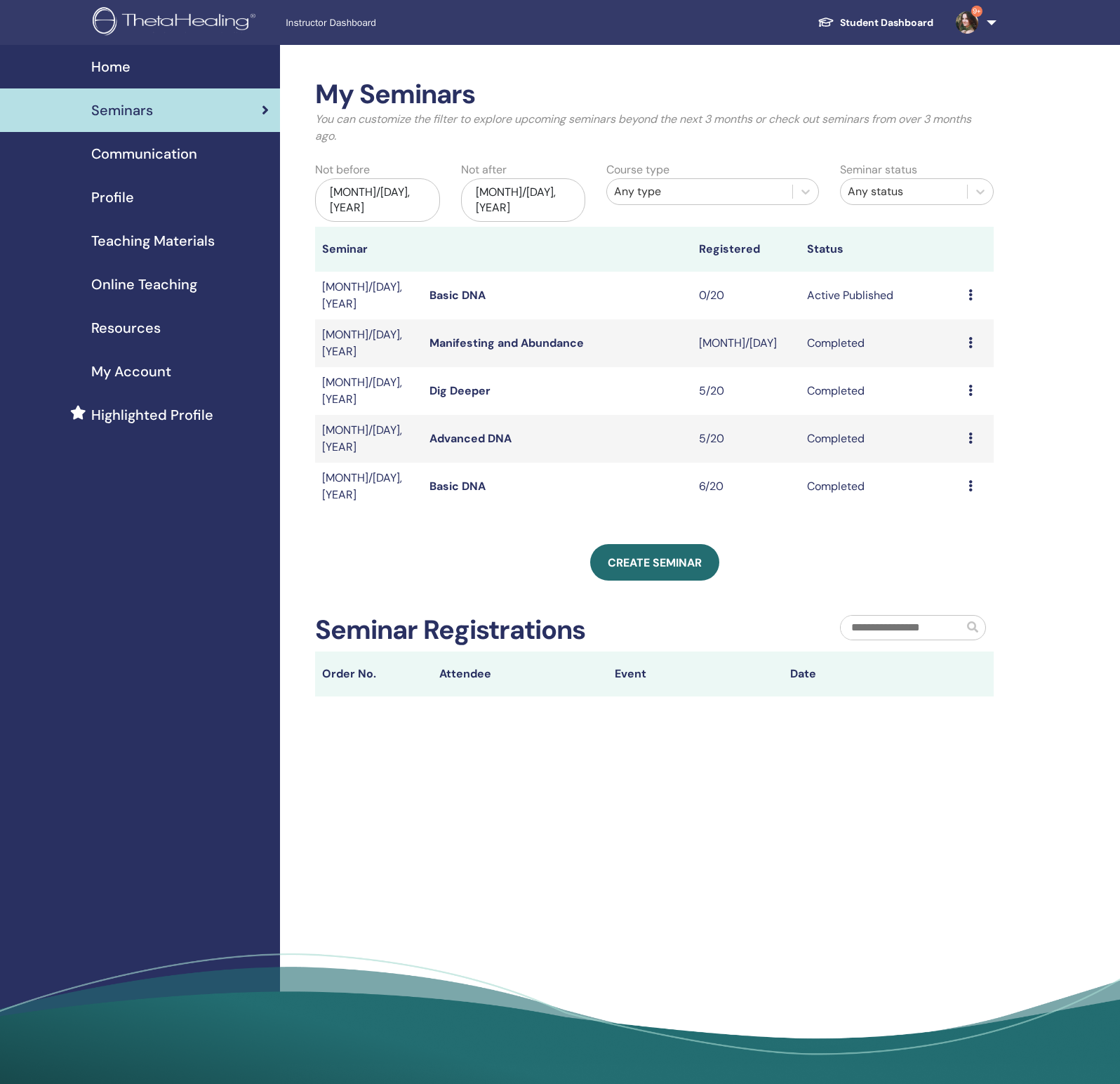 scroll, scrollTop: 0, scrollLeft: 0, axis: both 